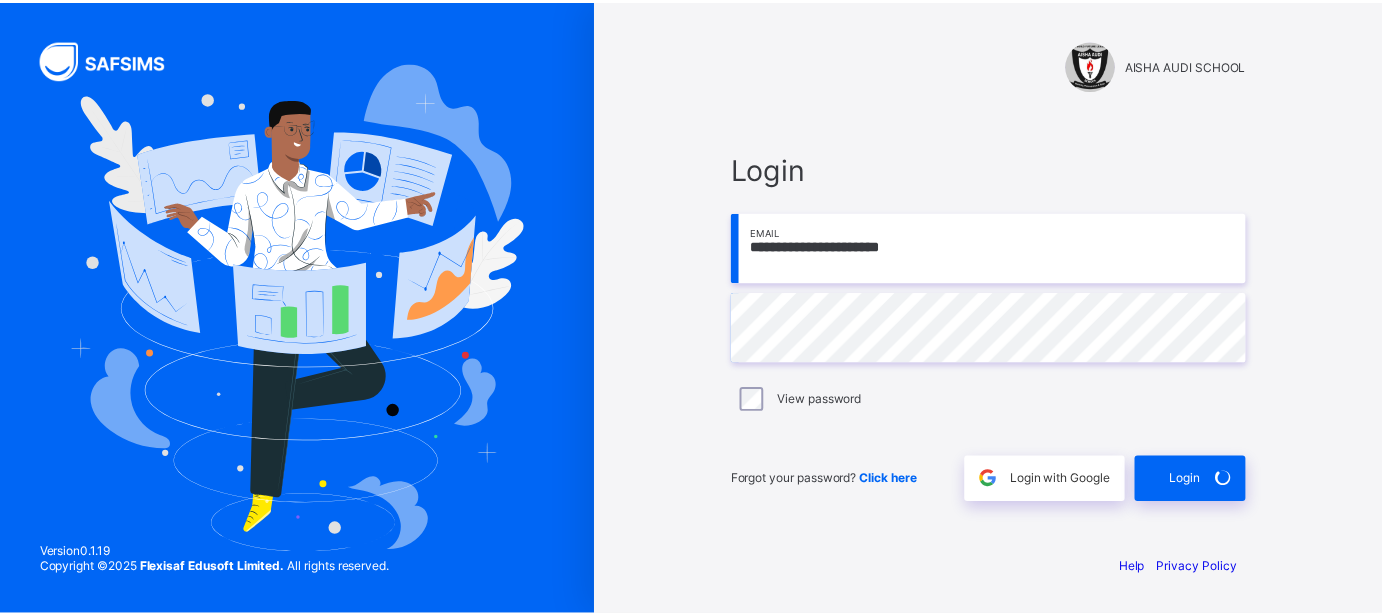 scroll, scrollTop: 0, scrollLeft: 0, axis: both 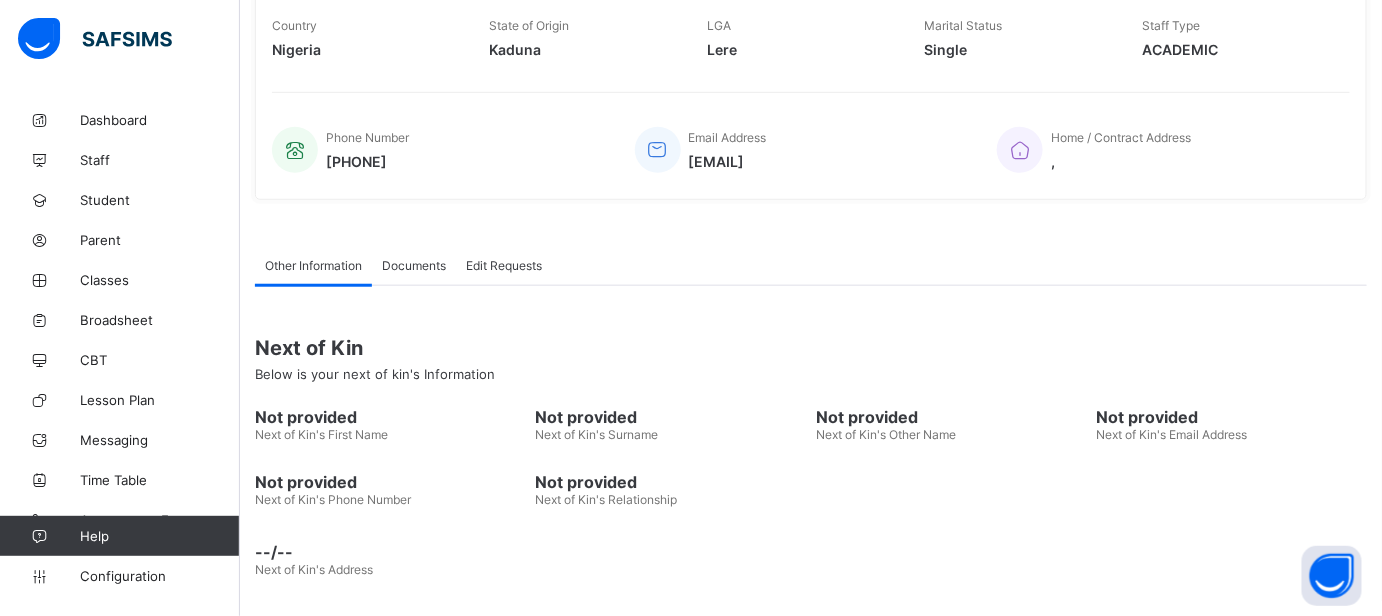 click on "[PHONE]" at bounding box center (367, 161) 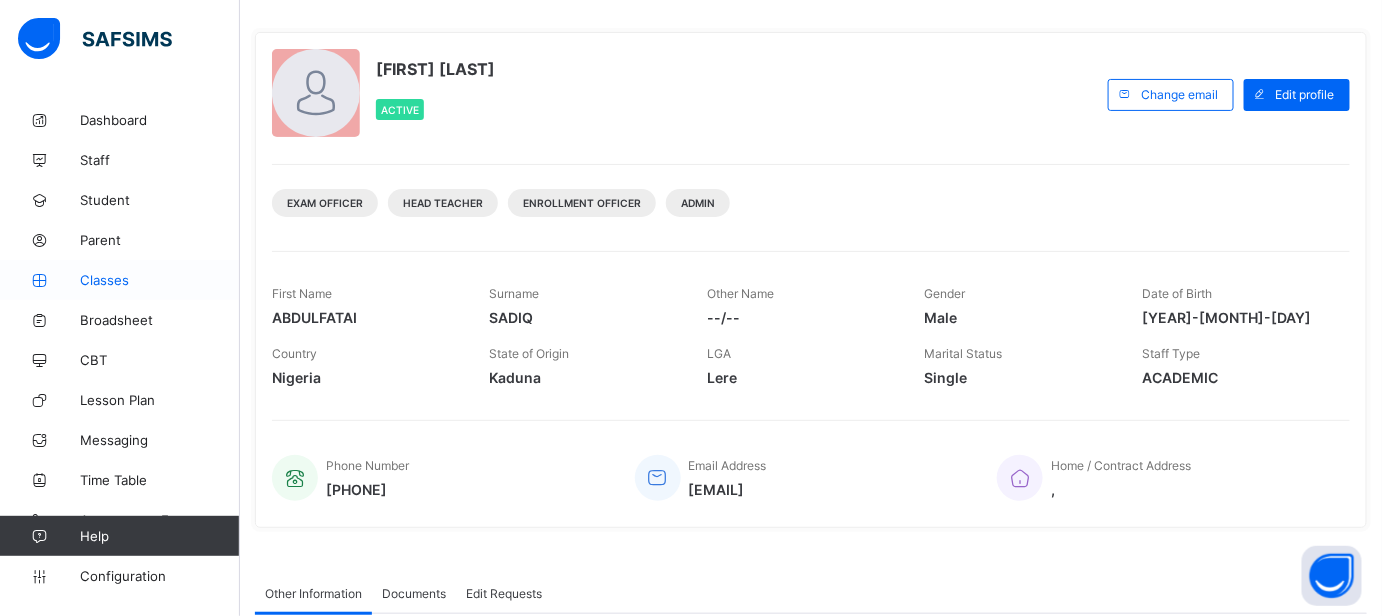 scroll, scrollTop: 181, scrollLeft: 0, axis: vertical 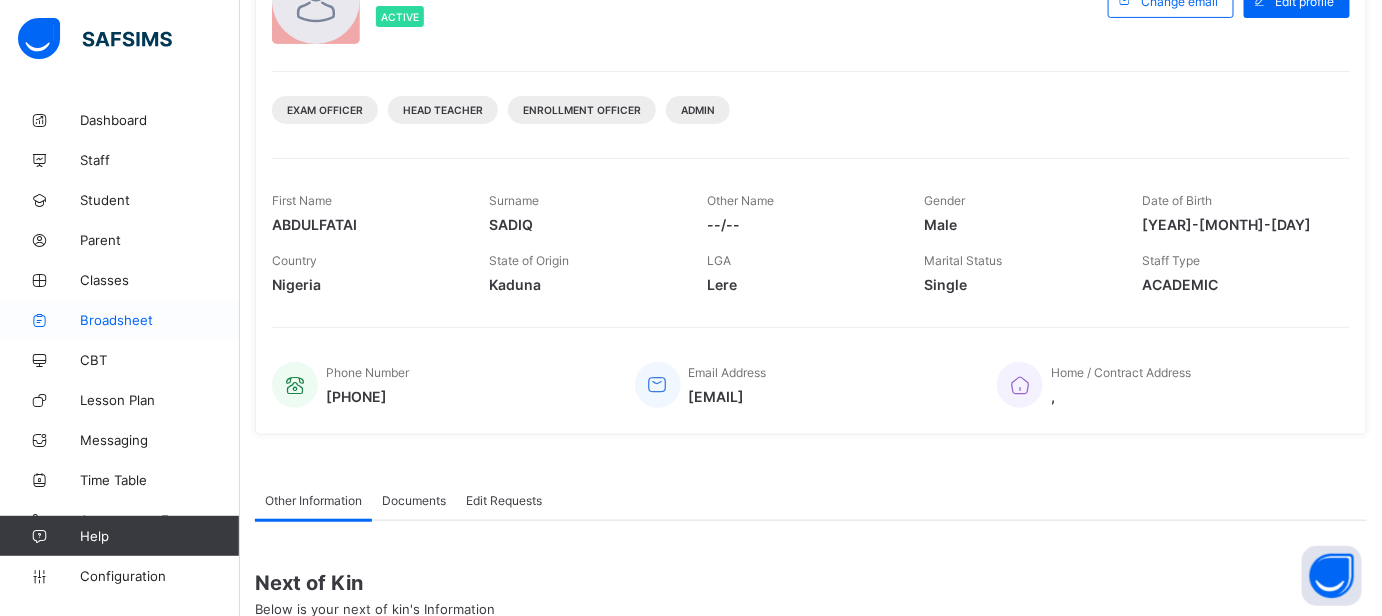 click on "Broadsheet" at bounding box center [120, 320] 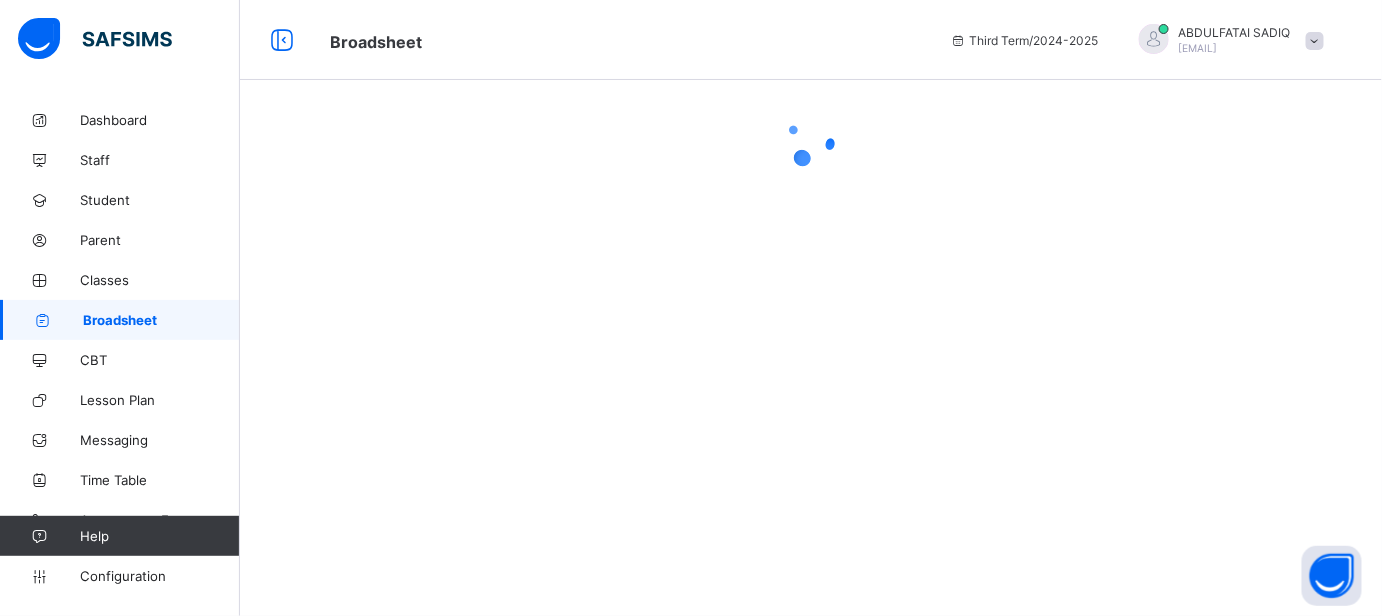 scroll, scrollTop: 0, scrollLeft: 0, axis: both 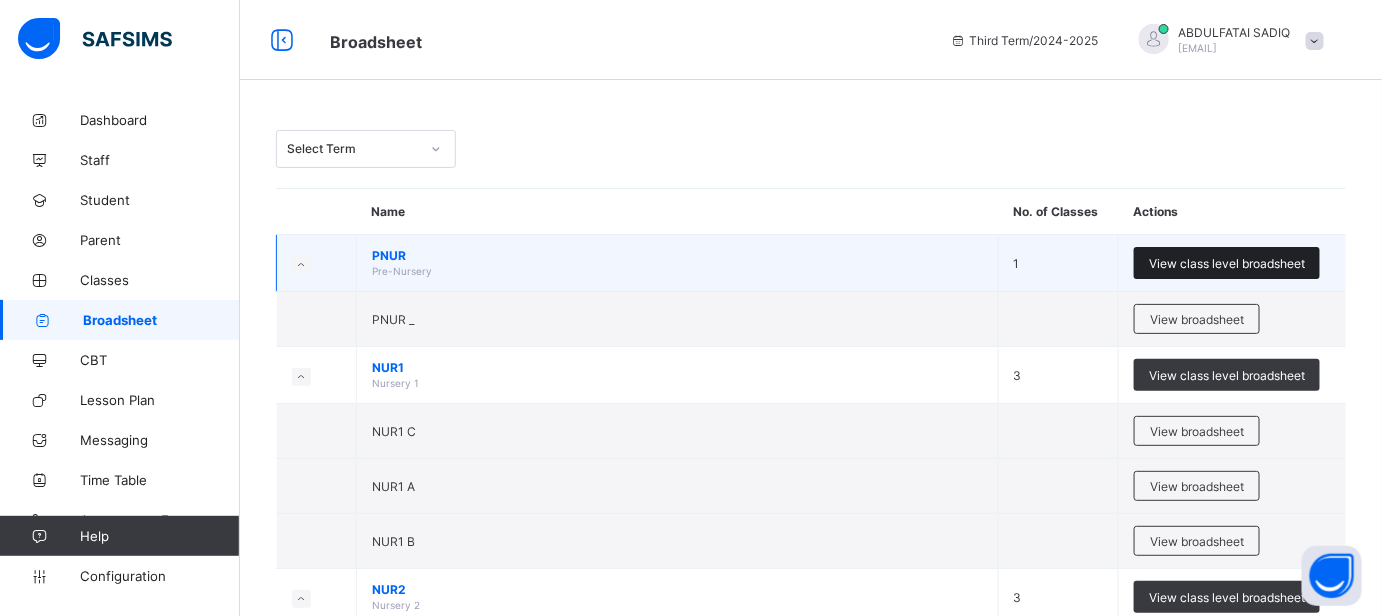 click on "View class level broadsheet" at bounding box center [1227, 263] 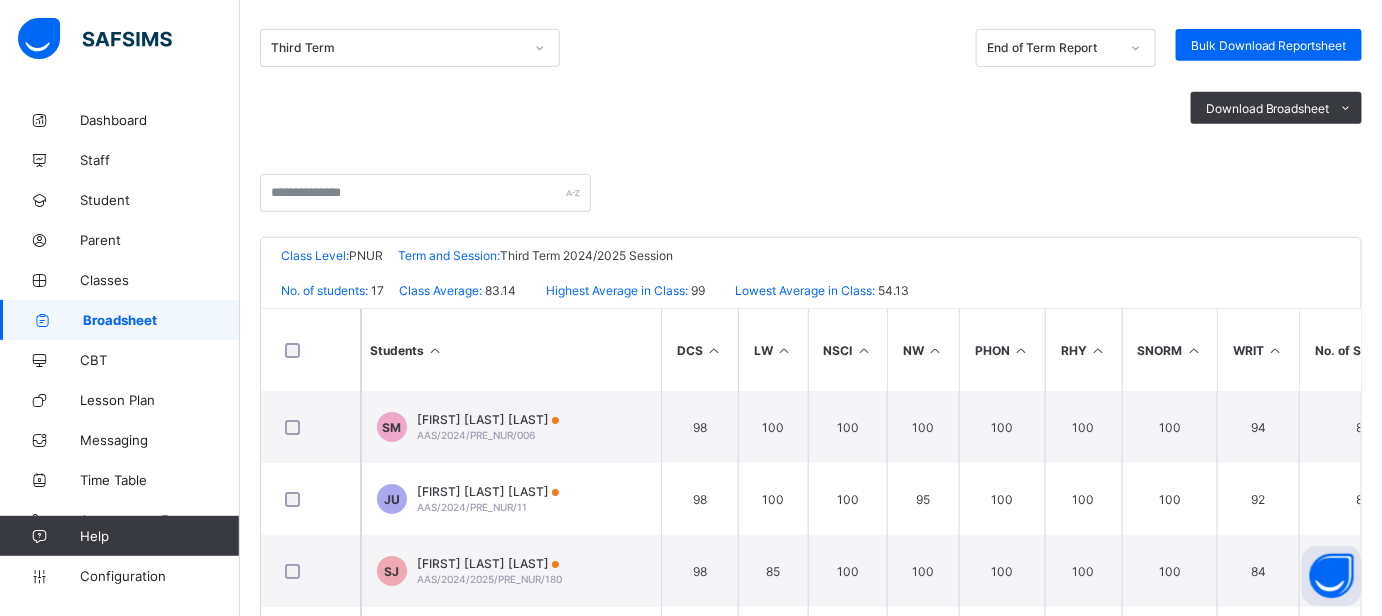 scroll, scrollTop: 272, scrollLeft: 0, axis: vertical 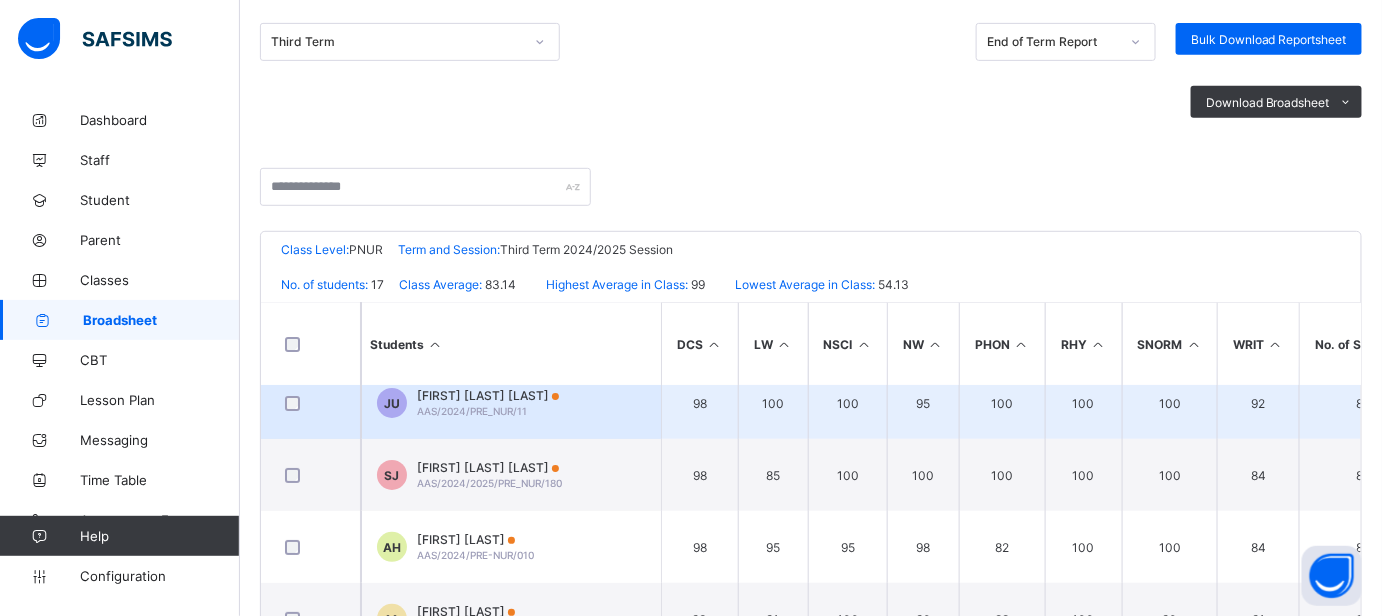 click on "[FIRST] [LAST] [LAST]" at bounding box center [488, 395] 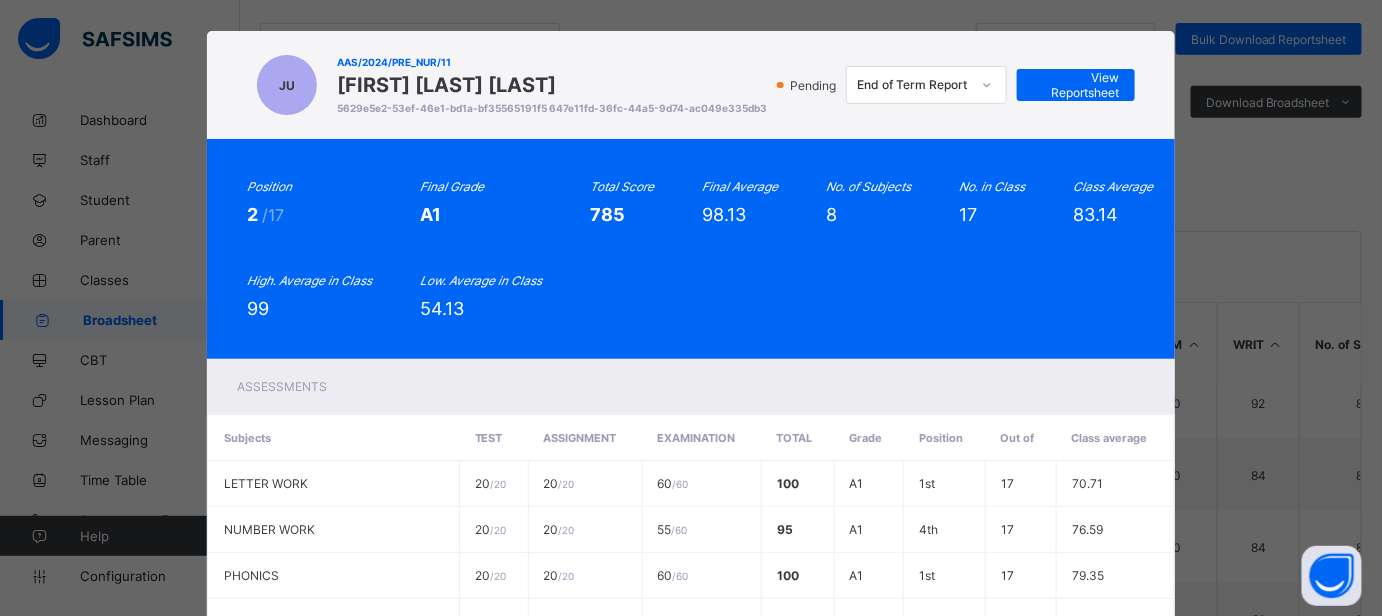 scroll, scrollTop: 0, scrollLeft: 0, axis: both 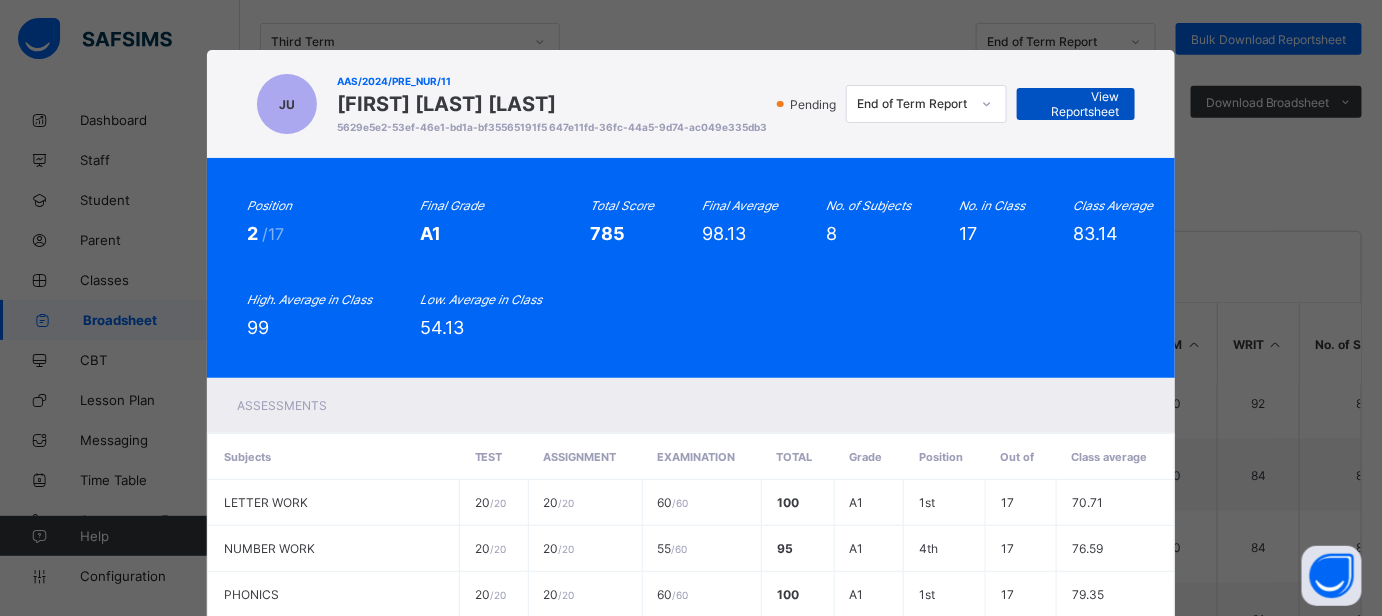 click on "View Reportsheet" at bounding box center [1076, 104] 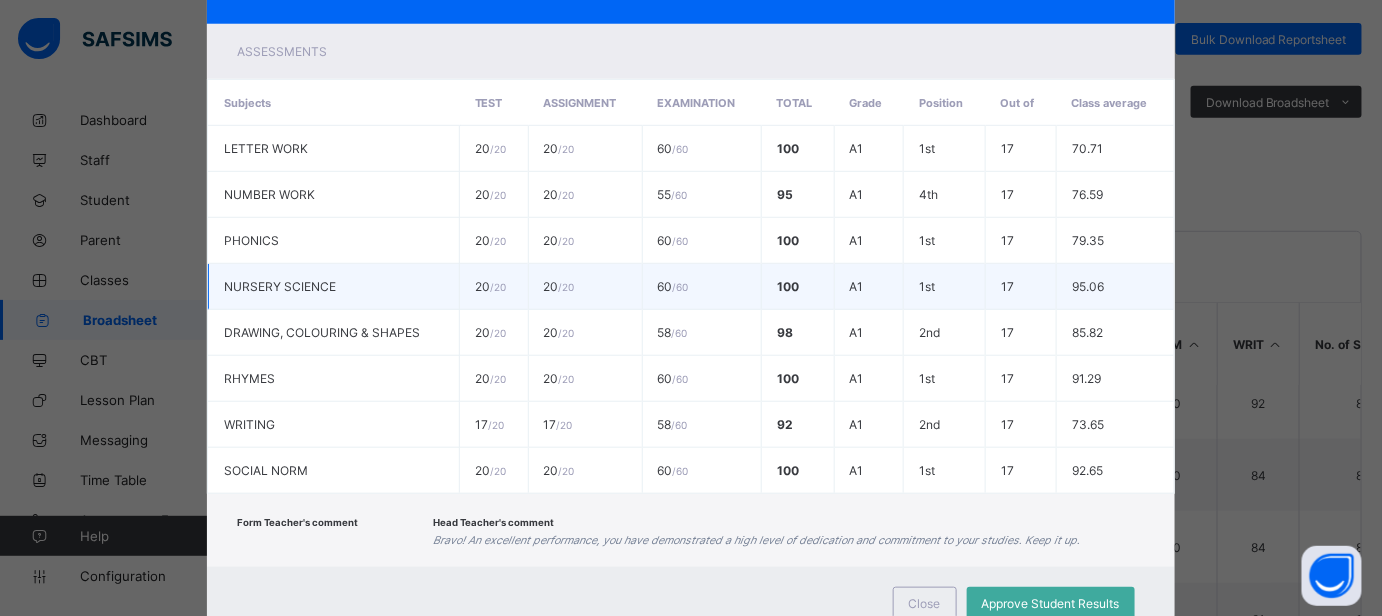 scroll, scrollTop: 420, scrollLeft: 0, axis: vertical 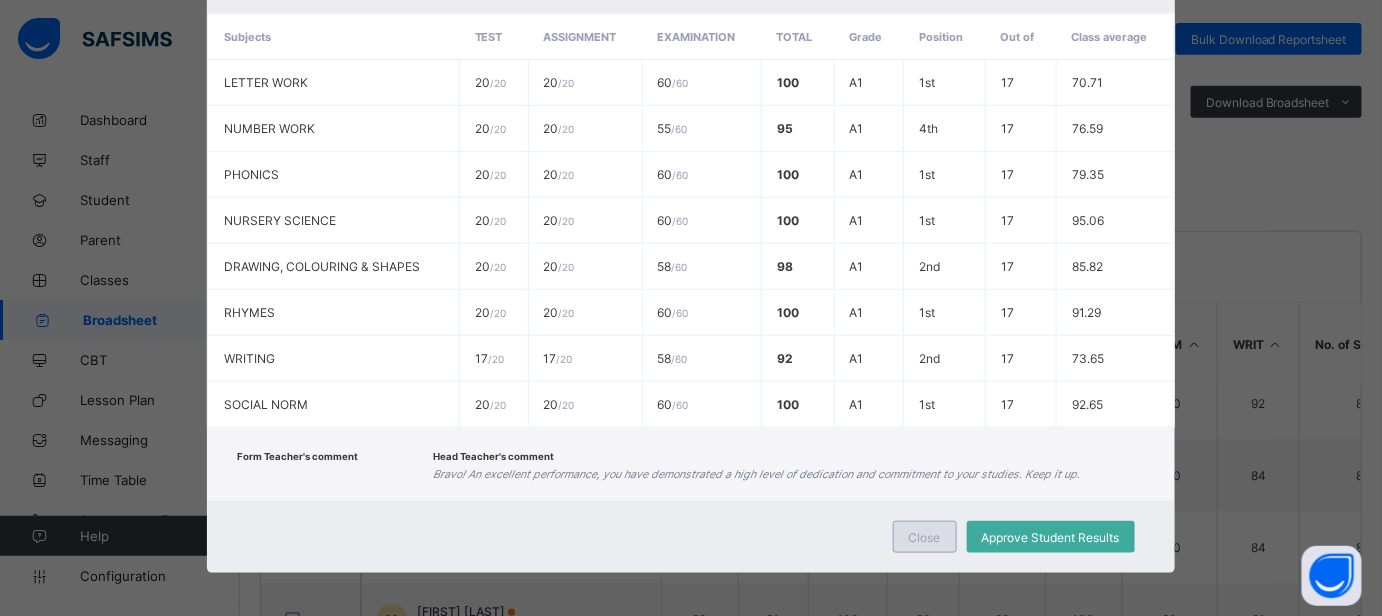 click on "Close" at bounding box center (925, 537) 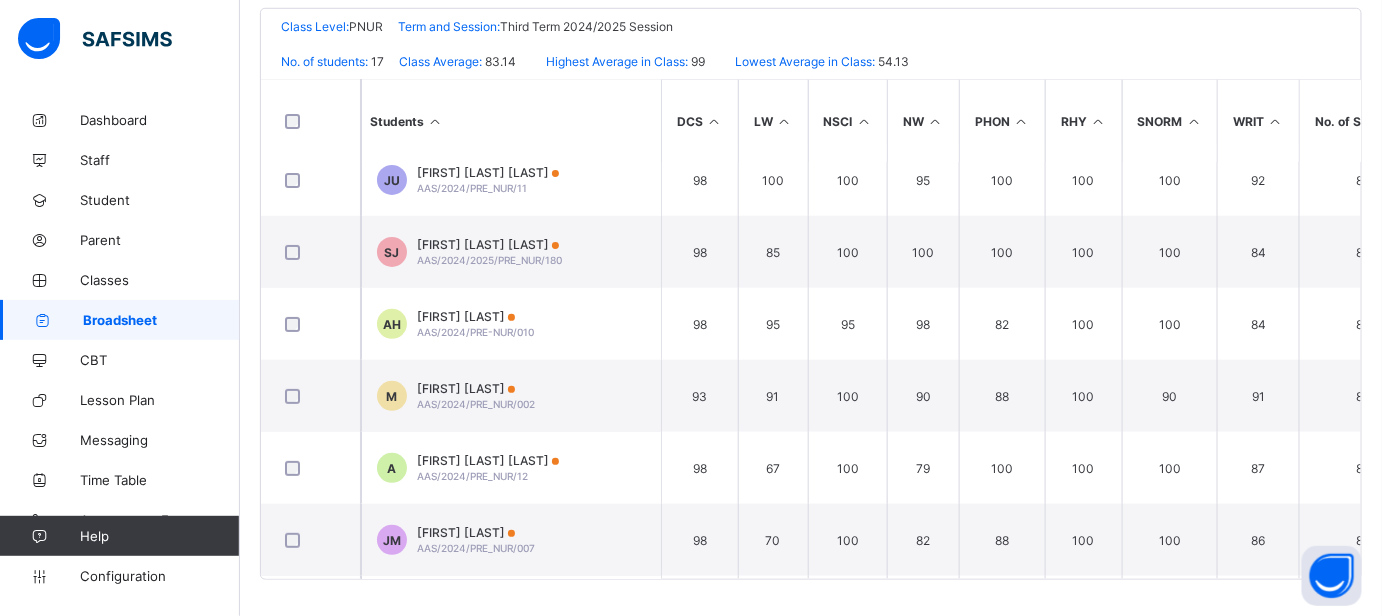 scroll, scrollTop: 496, scrollLeft: 0, axis: vertical 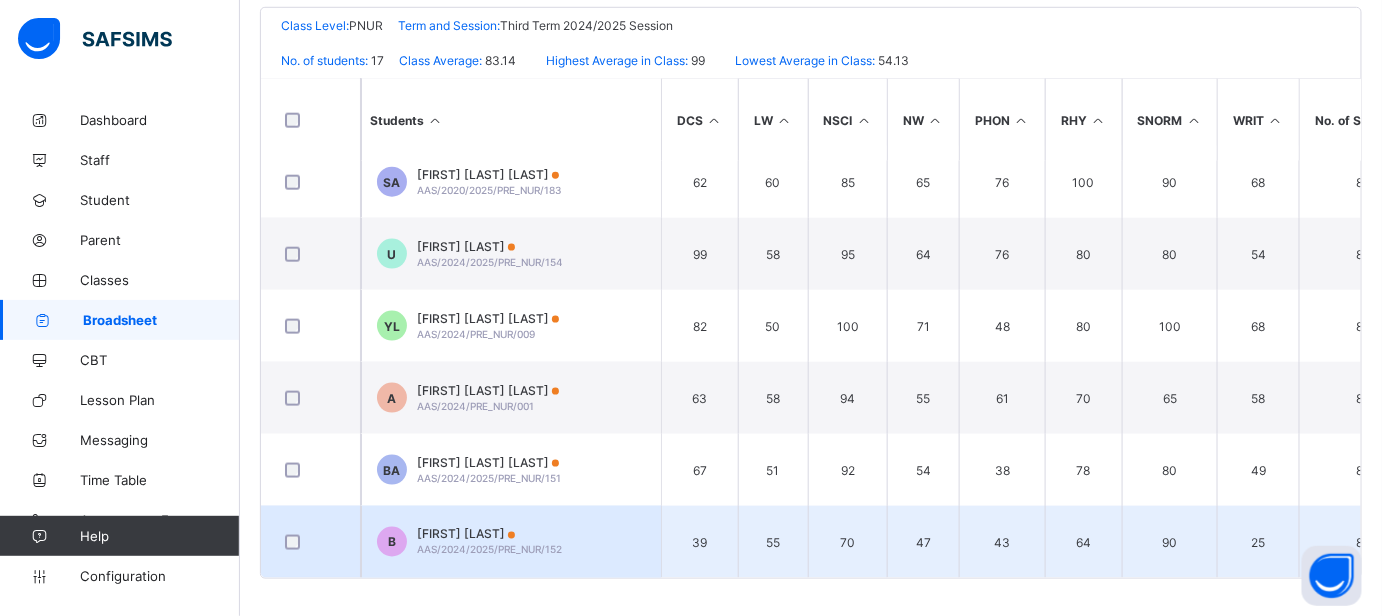click on "[FIRST] [LAST]" at bounding box center (489, 534) 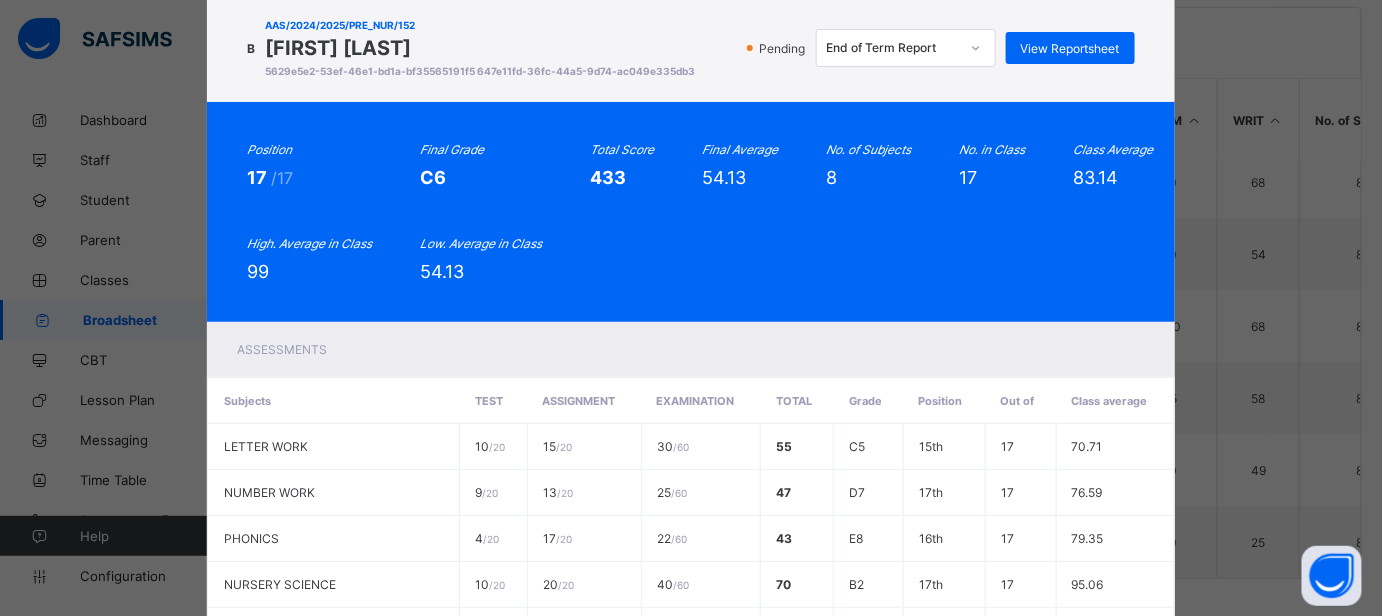 scroll, scrollTop: 0, scrollLeft: 0, axis: both 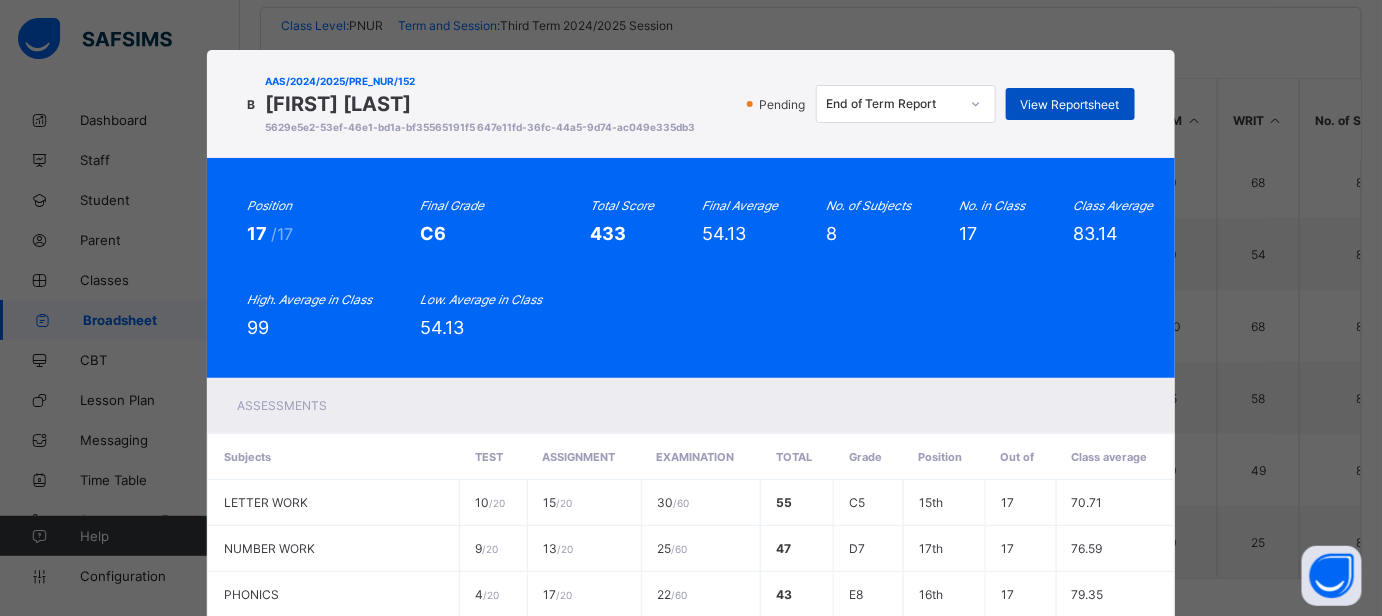 click on "View Reportsheet" at bounding box center [1070, 104] 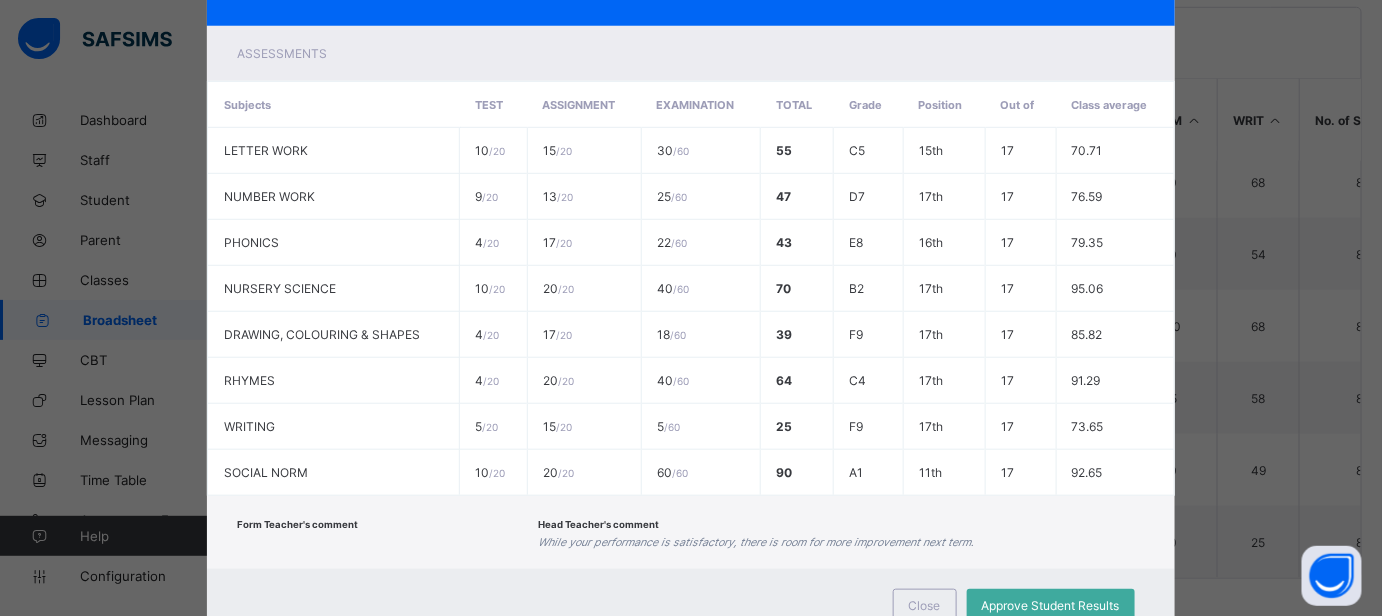 scroll, scrollTop: 420, scrollLeft: 0, axis: vertical 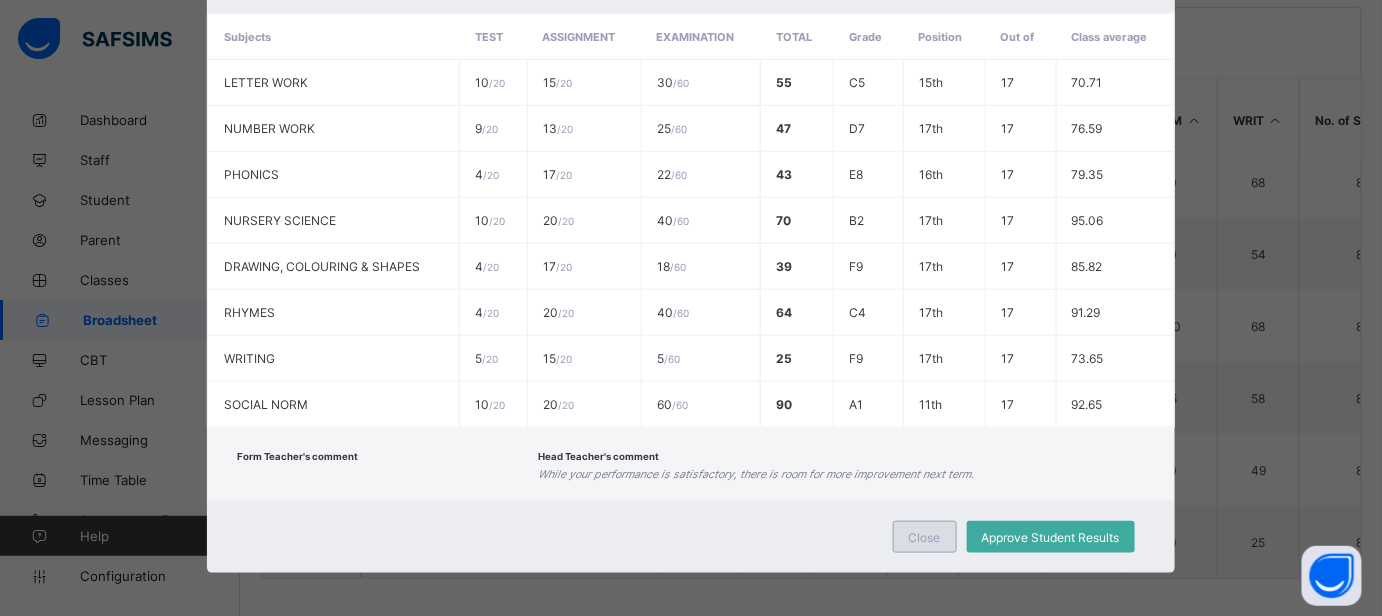click on "Close" at bounding box center [925, 537] 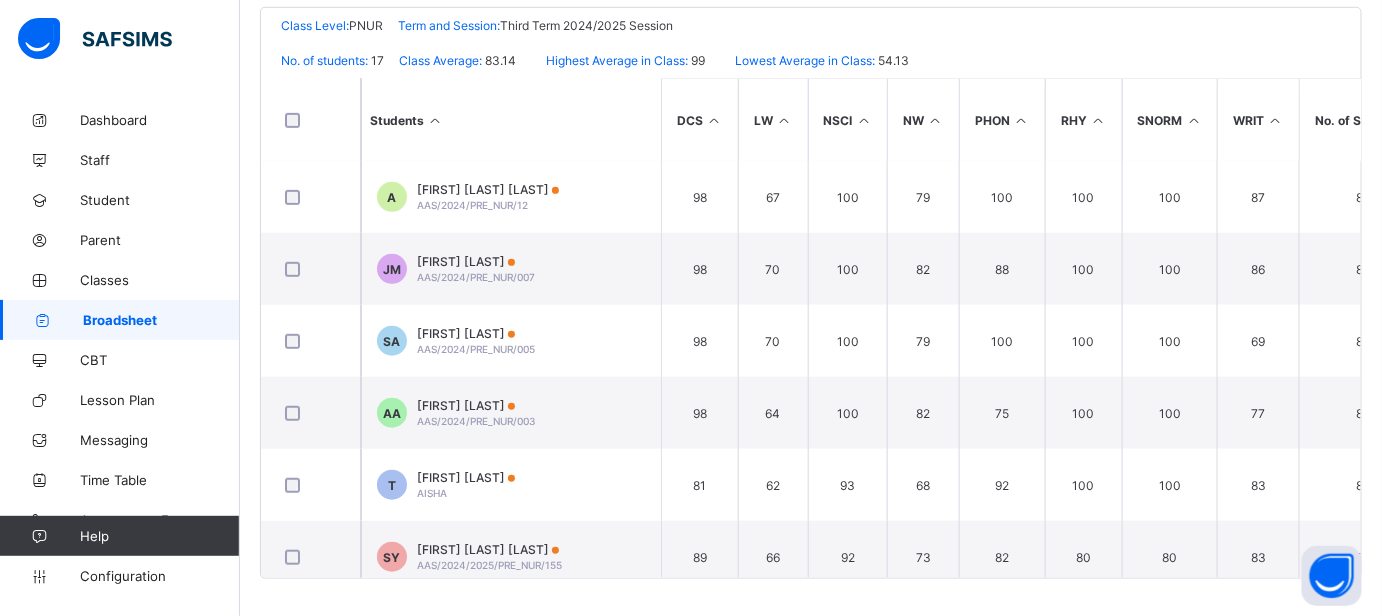 scroll, scrollTop: 0, scrollLeft: 0, axis: both 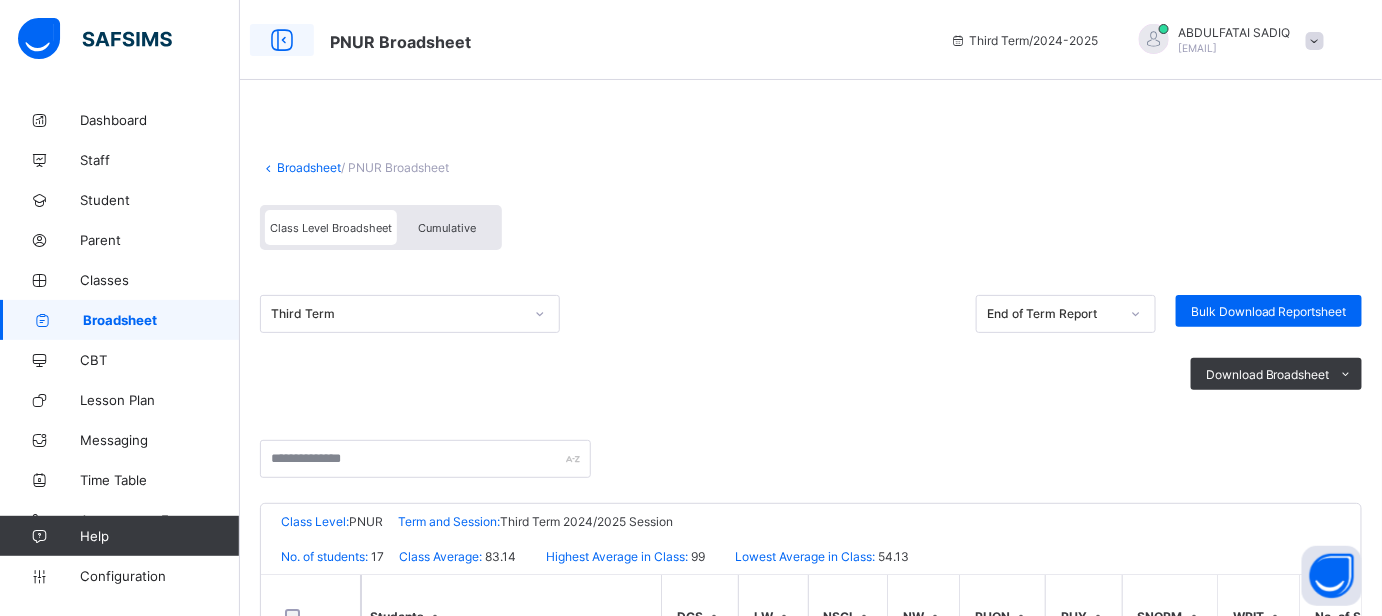 click at bounding box center [282, 40] 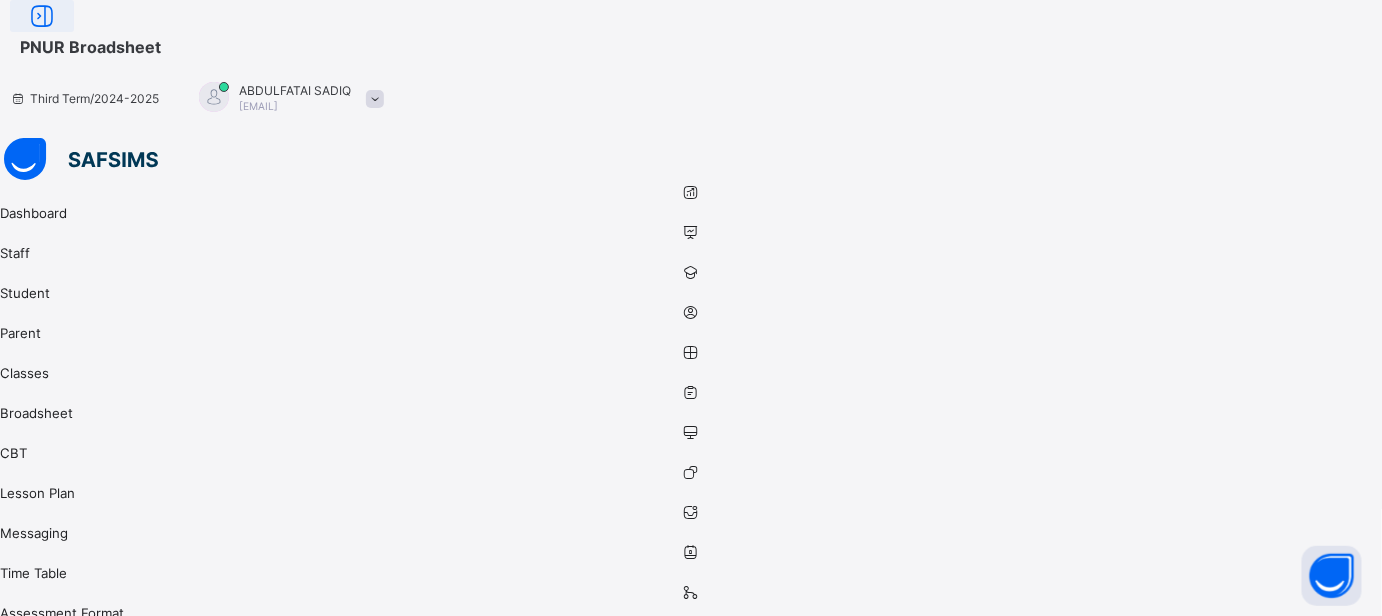 click at bounding box center [42, 16] 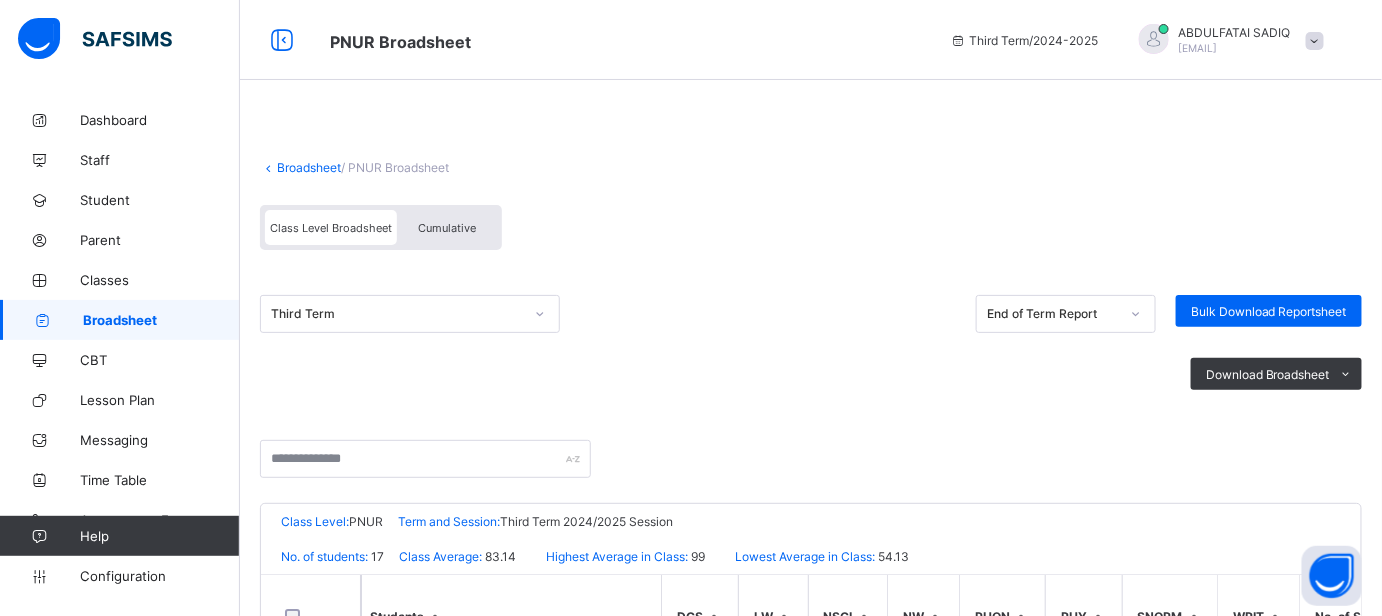 click on "Broadsheet" at bounding box center [309, 167] 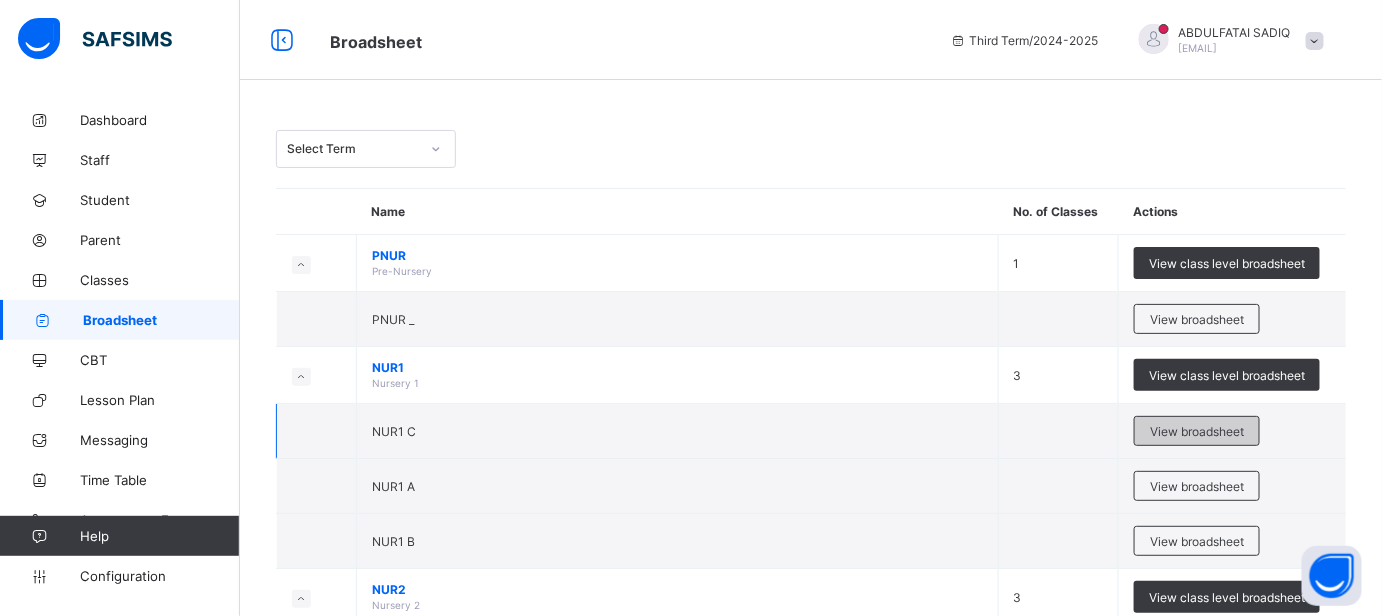 click on "View broadsheet" at bounding box center [1197, 431] 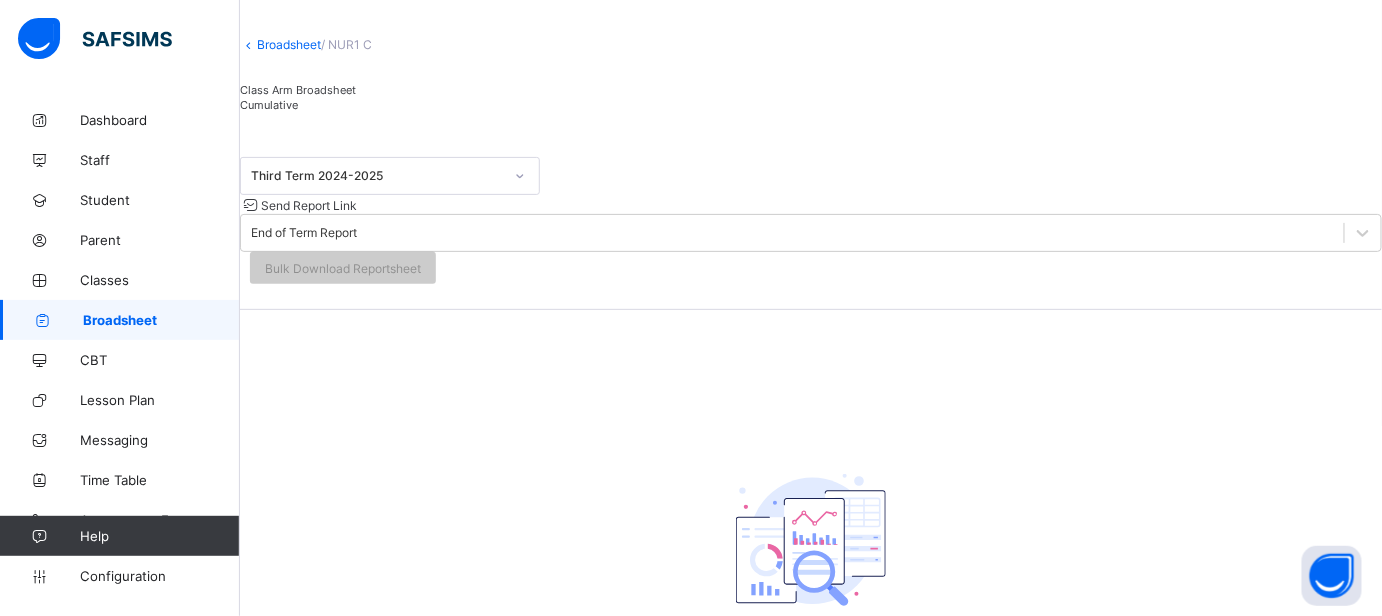 scroll, scrollTop: 0, scrollLeft: 0, axis: both 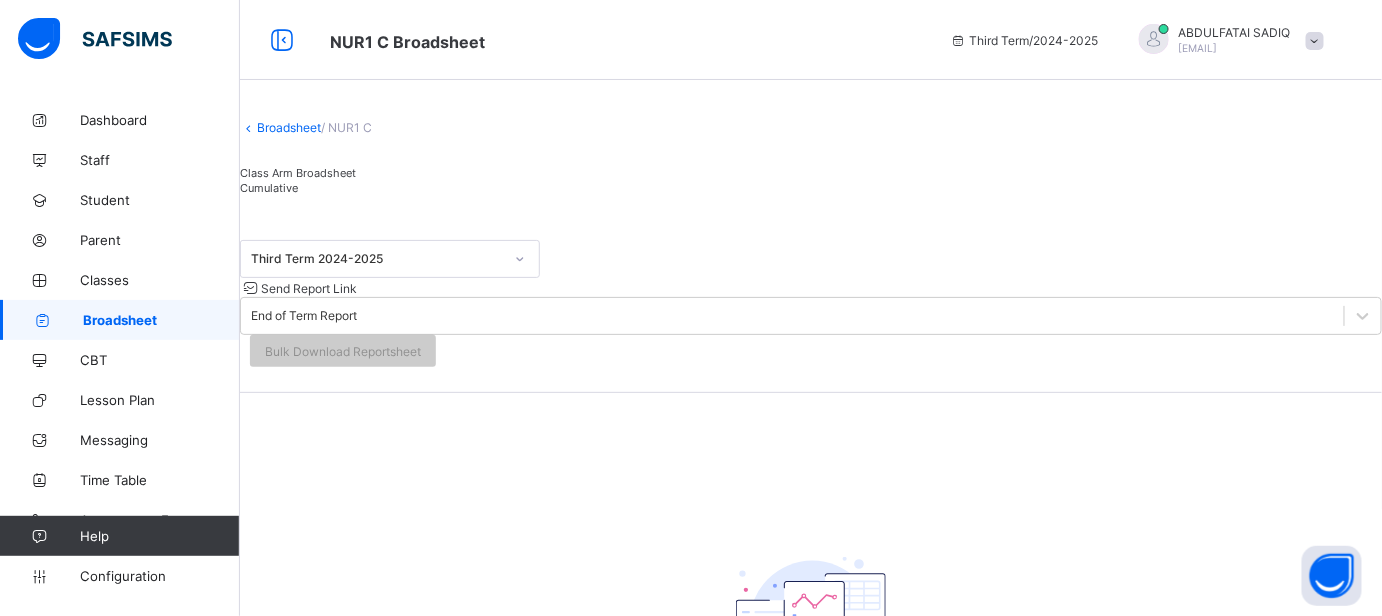 click on "Broadsheet" at bounding box center [289, 127] 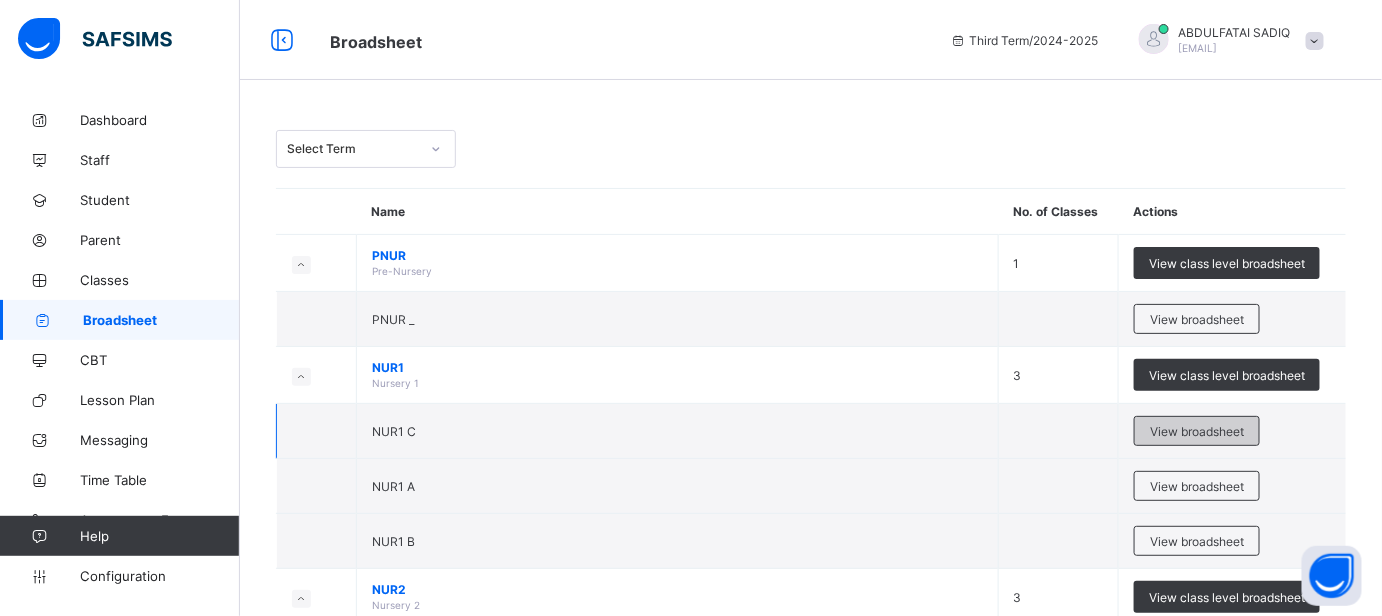 click on "View broadsheet" at bounding box center [1197, 431] 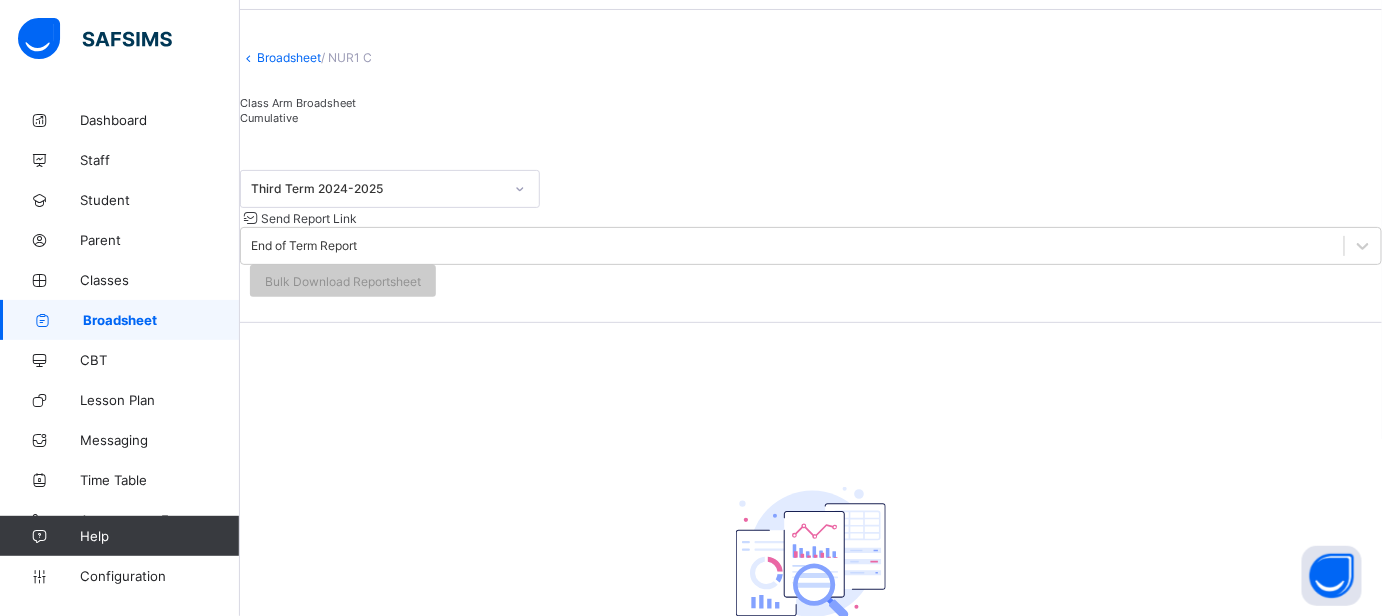 scroll, scrollTop: 0, scrollLeft: 0, axis: both 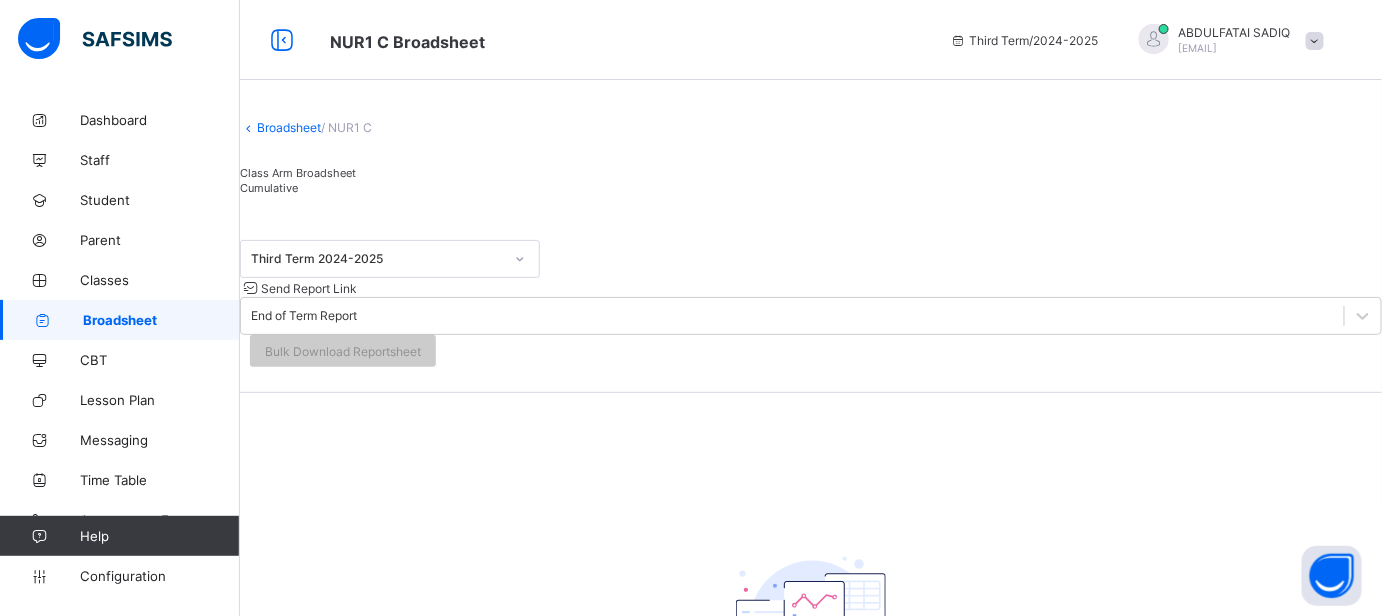 click on "Broadsheet" at bounding box center [289, 127] 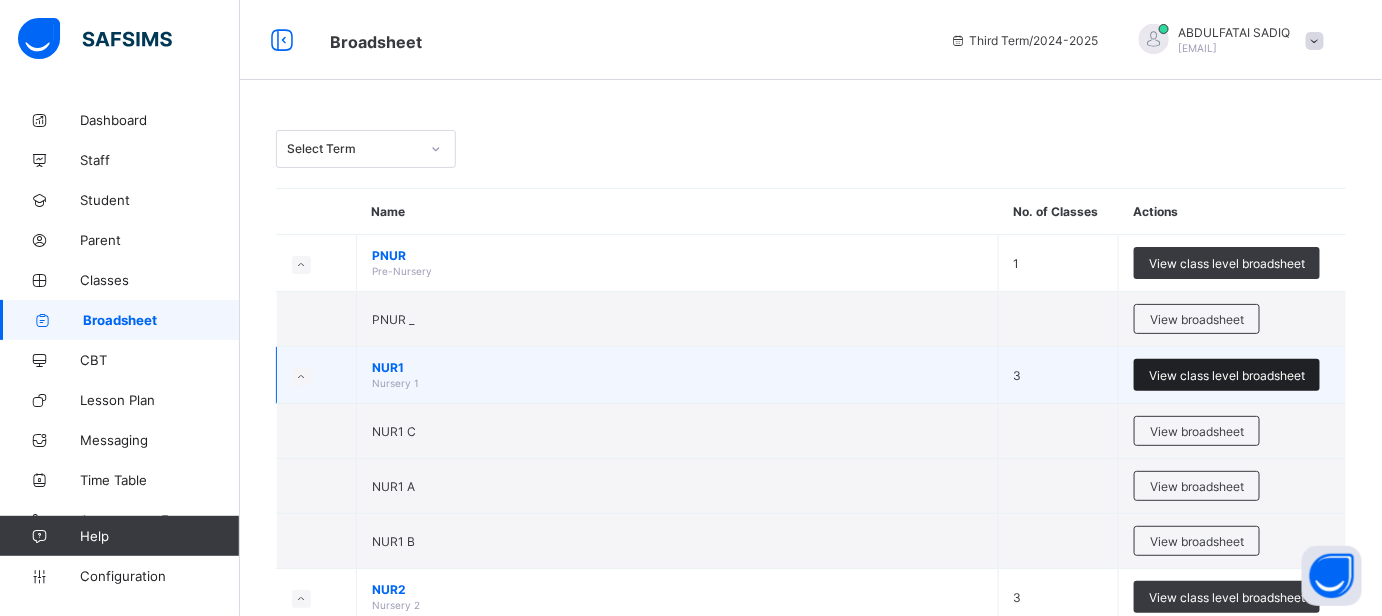 click on "View class level broadsheet" at bounding box center [1227, 375] 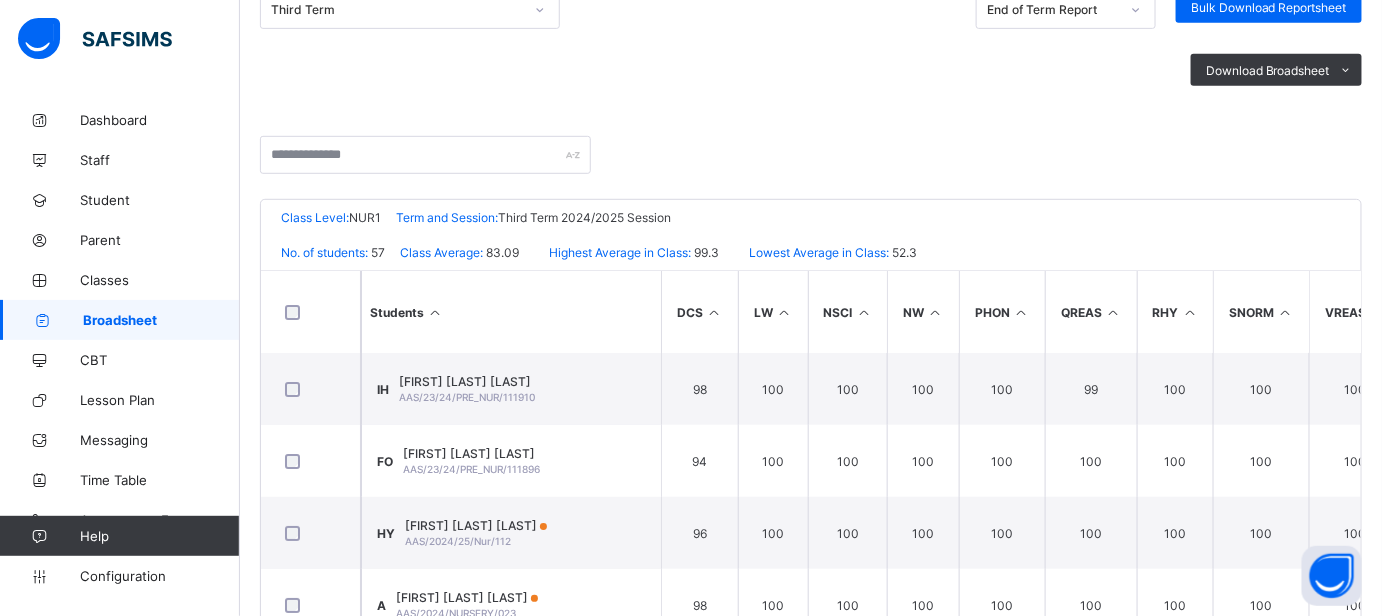 scroll, scrollTop: 272, scrollLeft: 0, axis: vertical 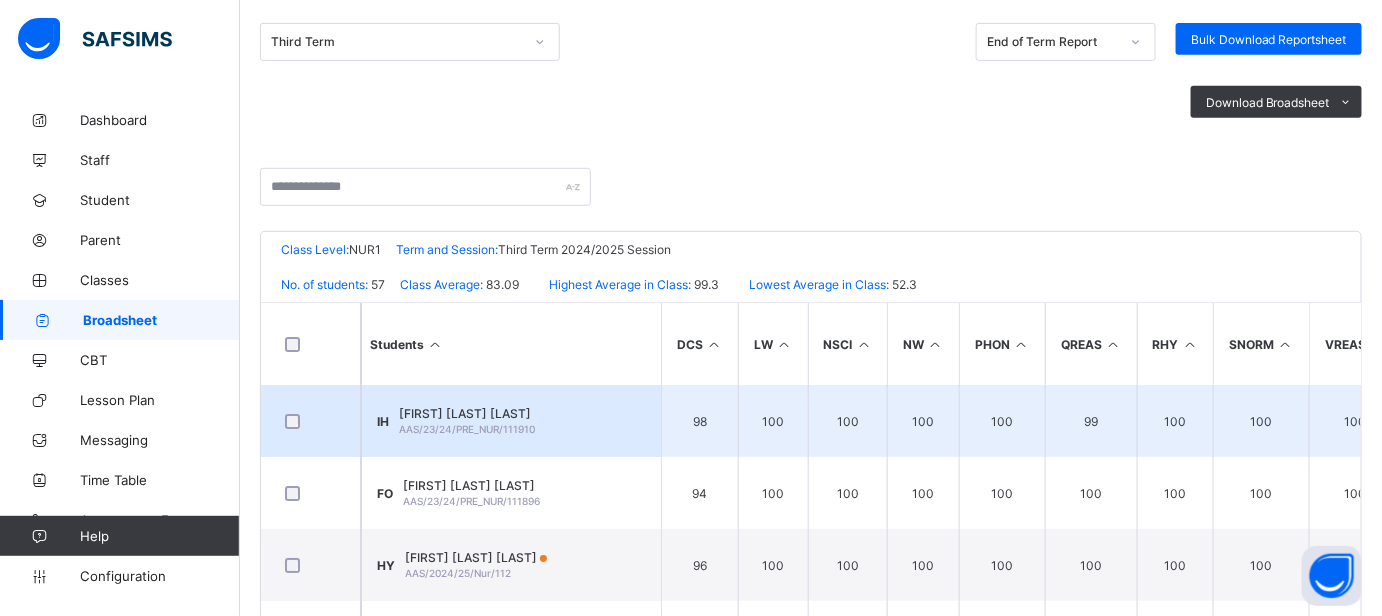 click on "[FIRST] [LAST] [LAST]" at bounding box center [467, 413] 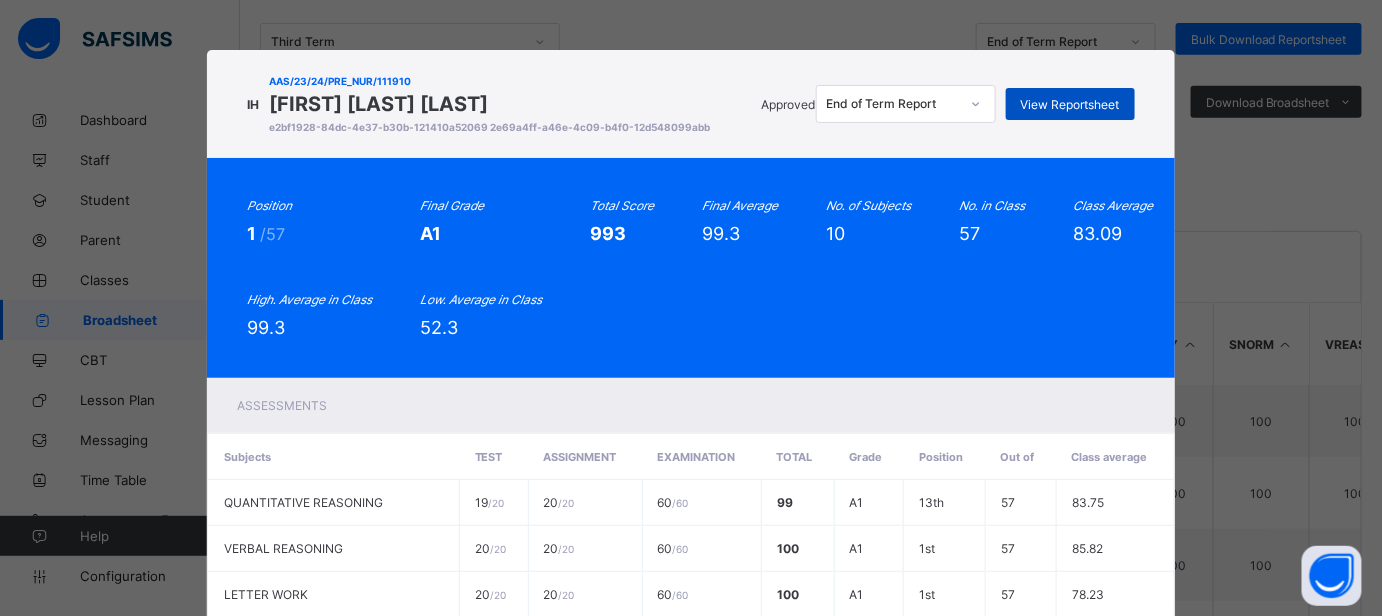 click on "View Reportsheet" at bounding box center (1070, 104) 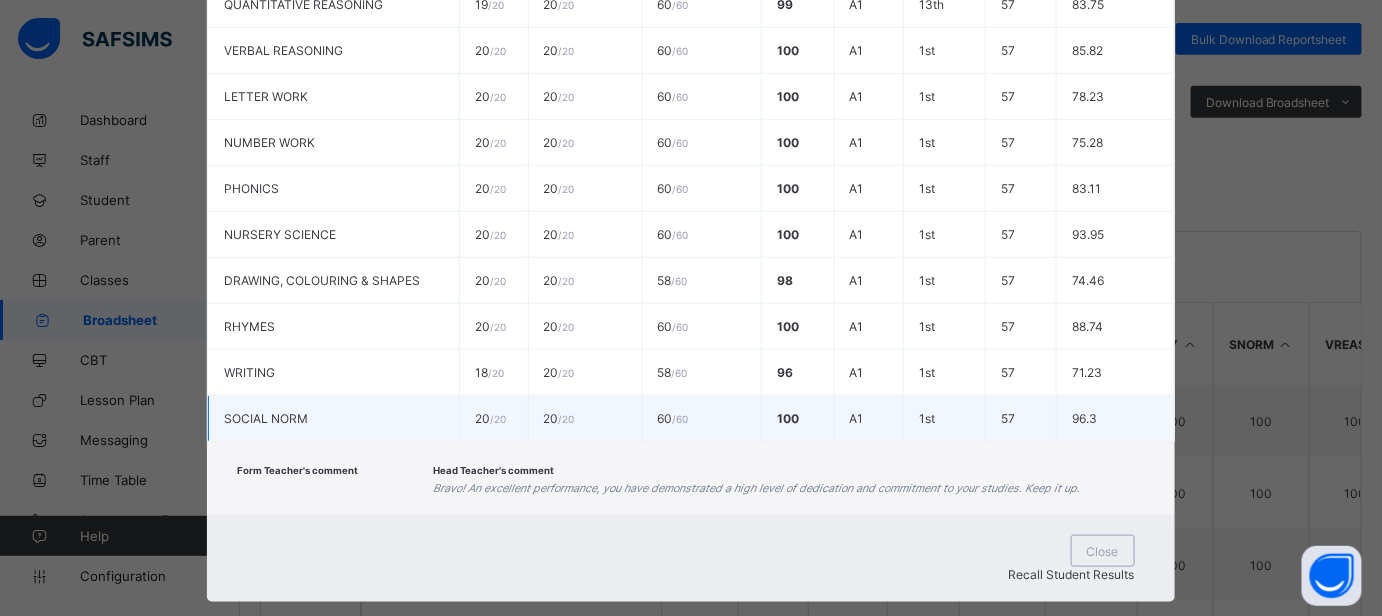 scroll, scrollTop: 522, scrollLeft: 0, axis: vertical 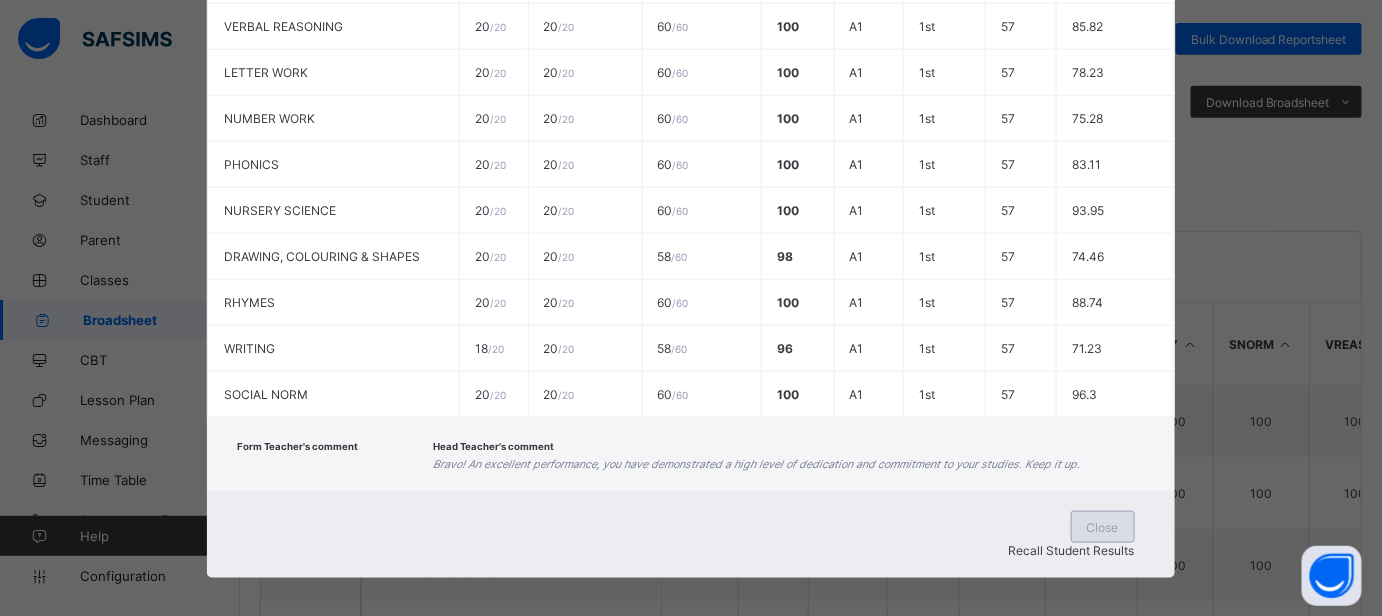 click on "Close" at bounding box center [1103, 527] 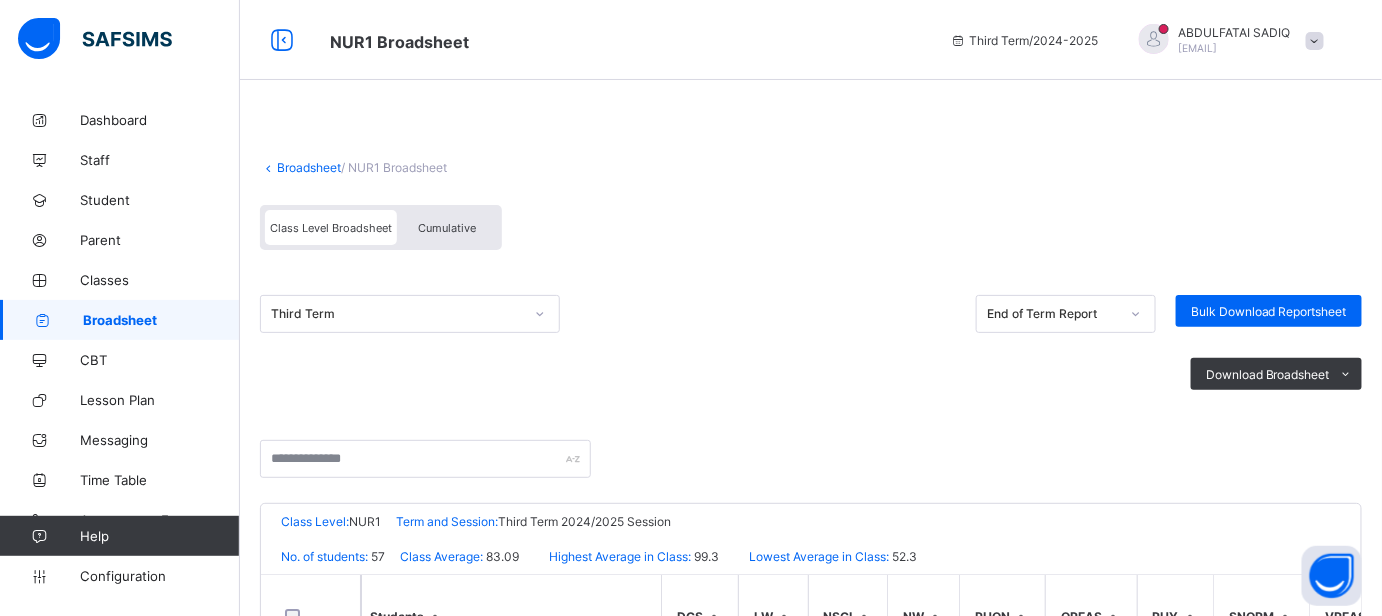 scroll, scrollTop: 363, scrollLeft: 0, axis: vertical 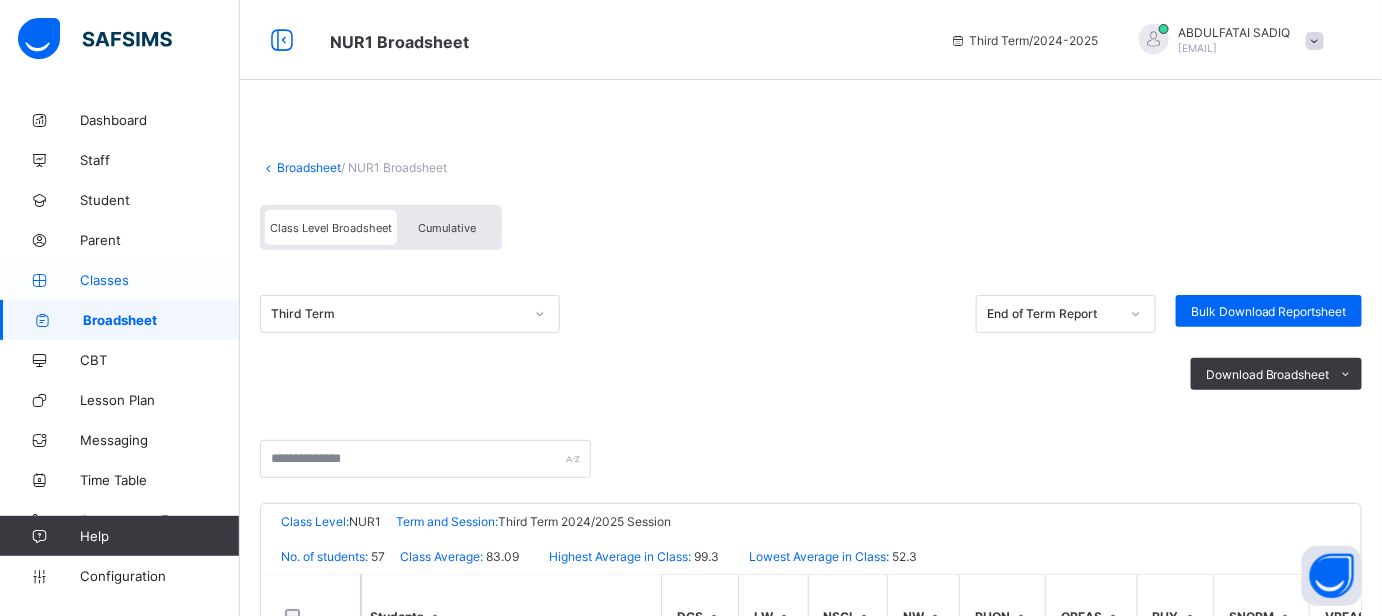 click on "Classes" at bounding box center (160, 280) 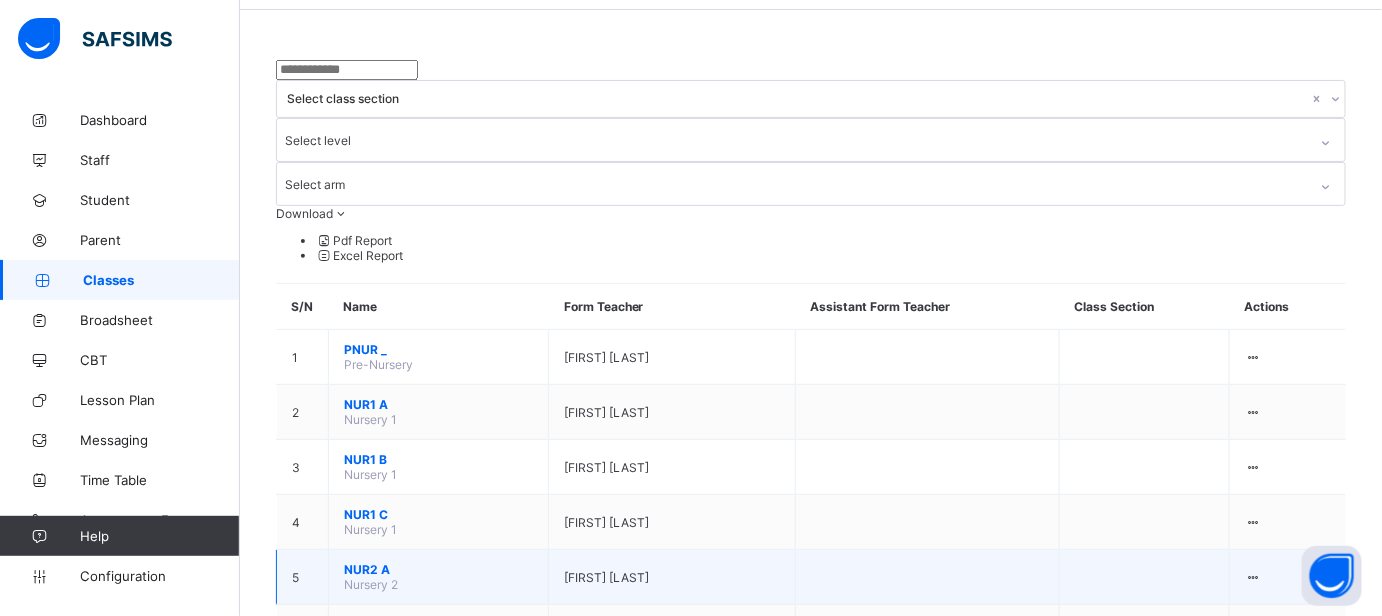 scroll, scrollTop: 90, scrollLeft: 0, axis: vertical 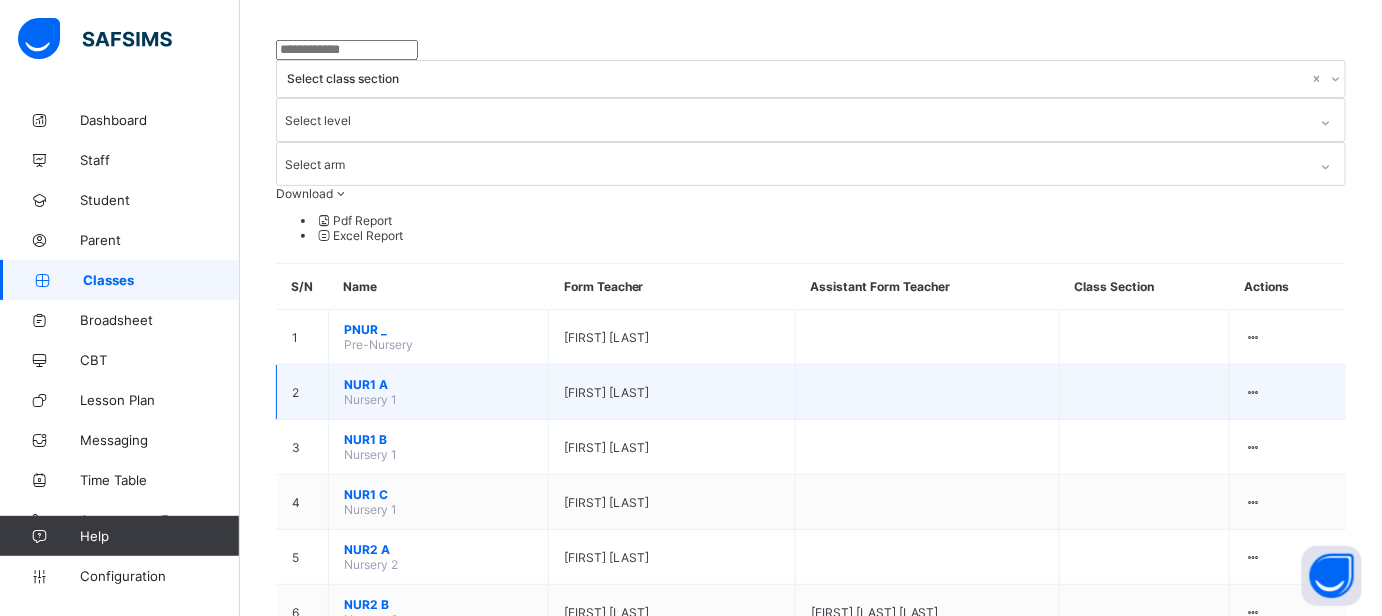 click on "NUR1   A" at bounding box center [438, 384] 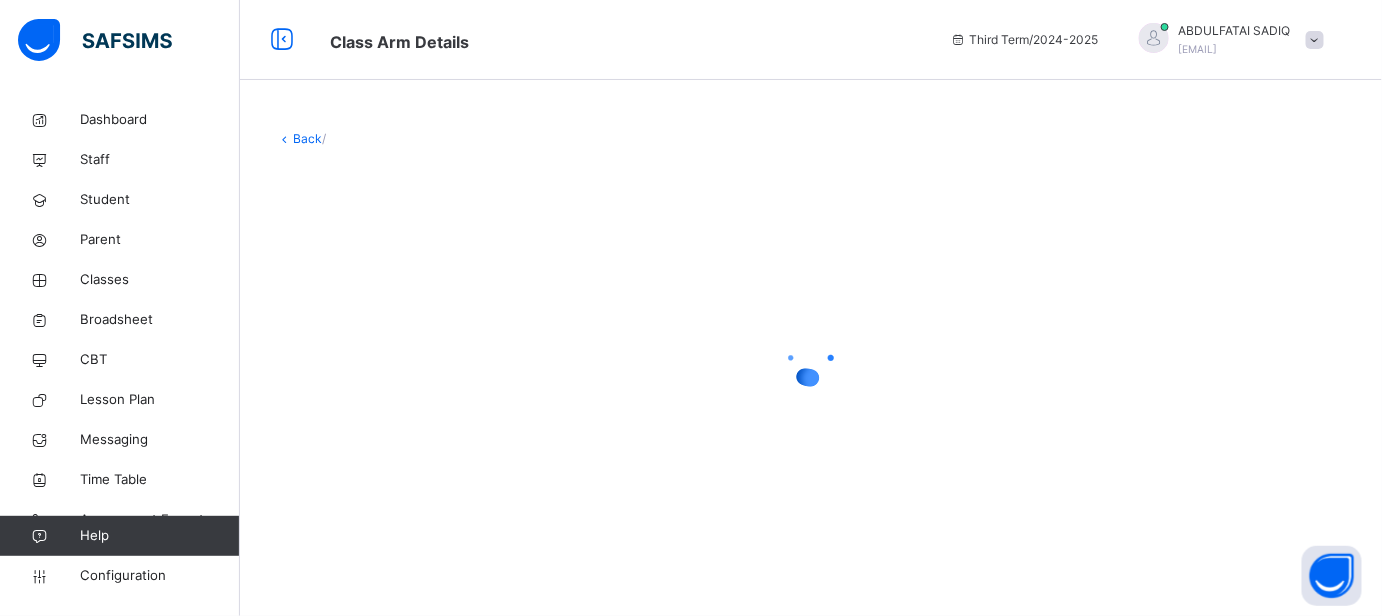 scroll, scrollTop: 0, scrollLeft: 0, axis: both 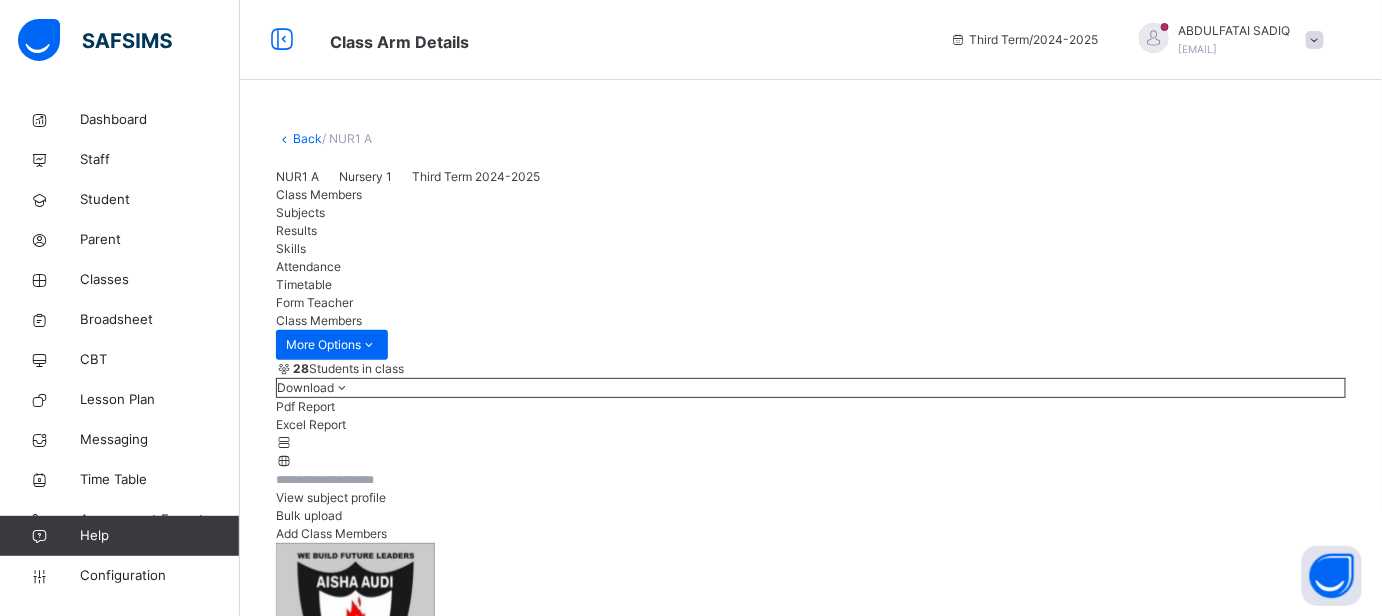 click on "Results" at bounding box center (296, 230) 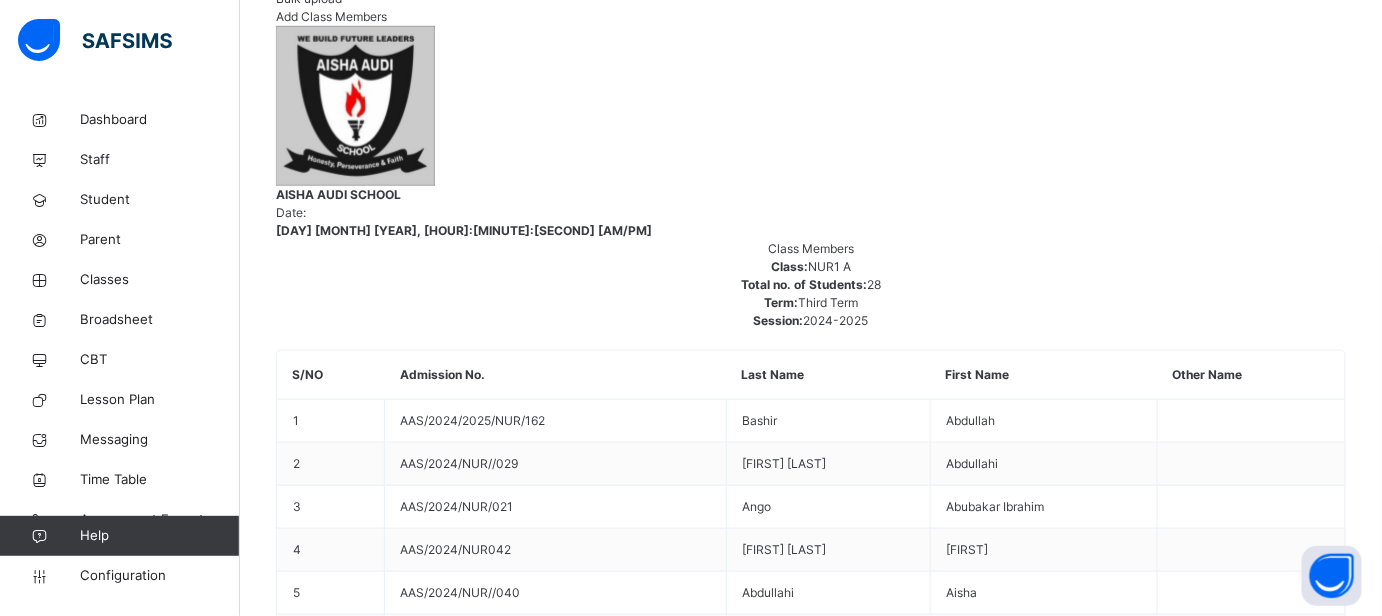 scroll, scrollTop: 545, scrollLeft: 0, axis: vertical 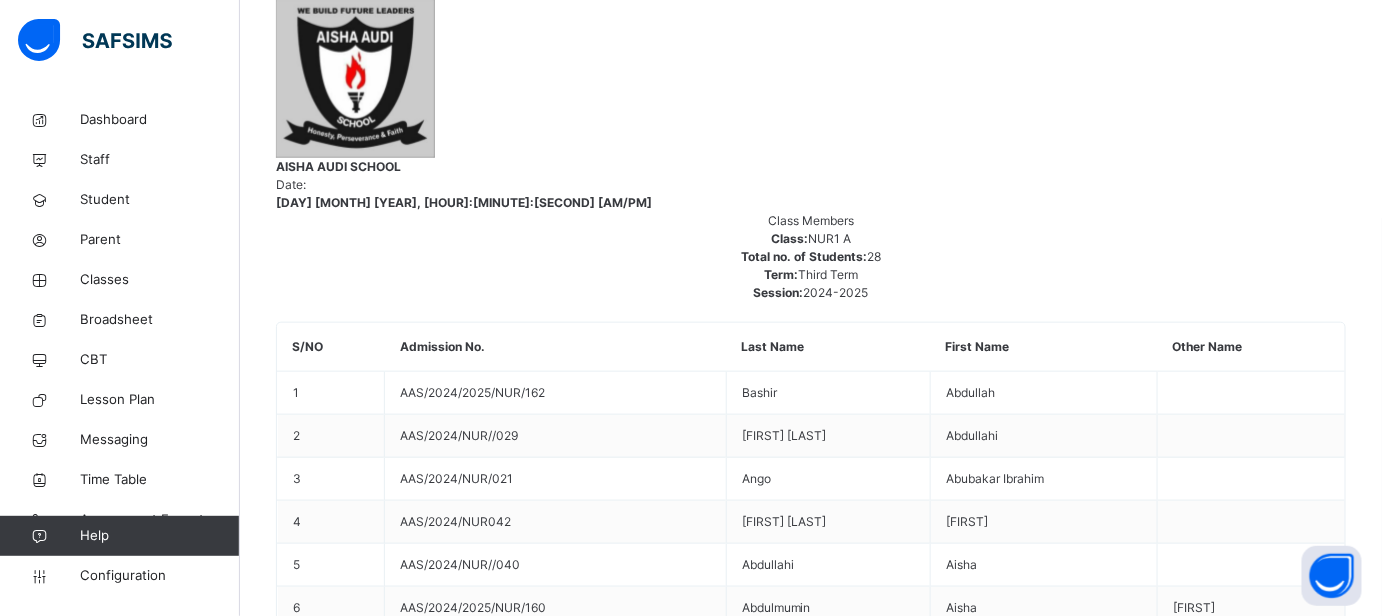 click on "[FIRST] [LAST] [LAST]" at bounding box center (811, 4660) 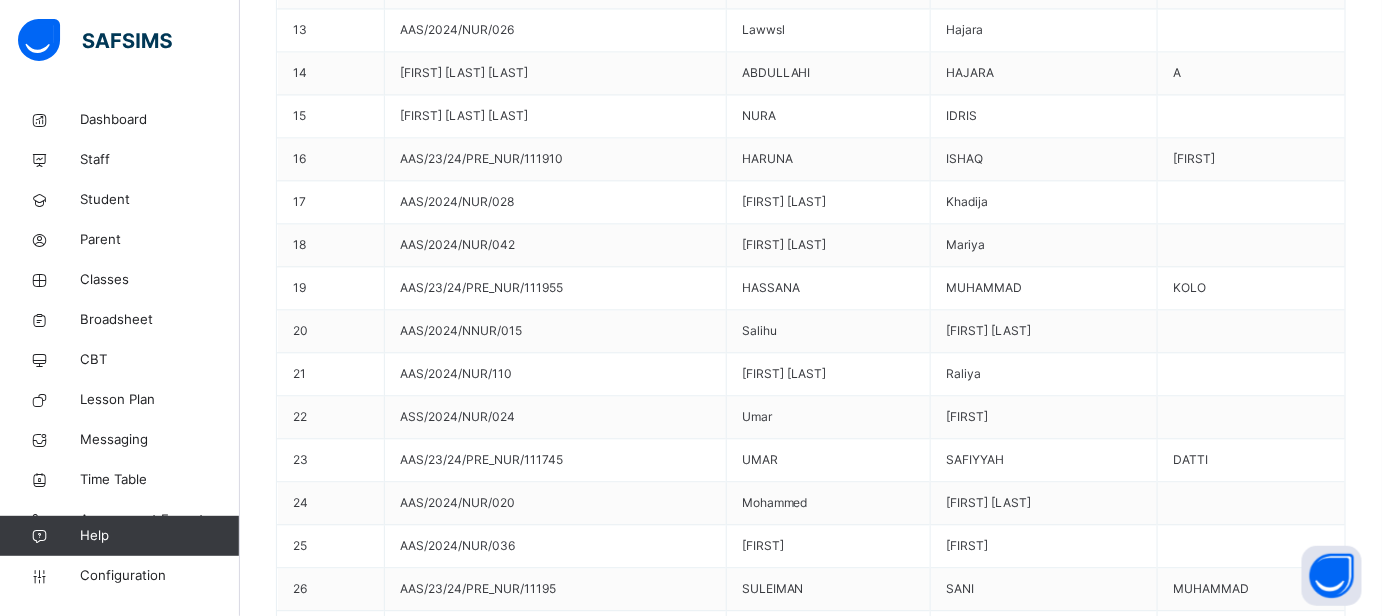 scroll, scrollTop: 1499, scrollLeft: 0, axis: vertical 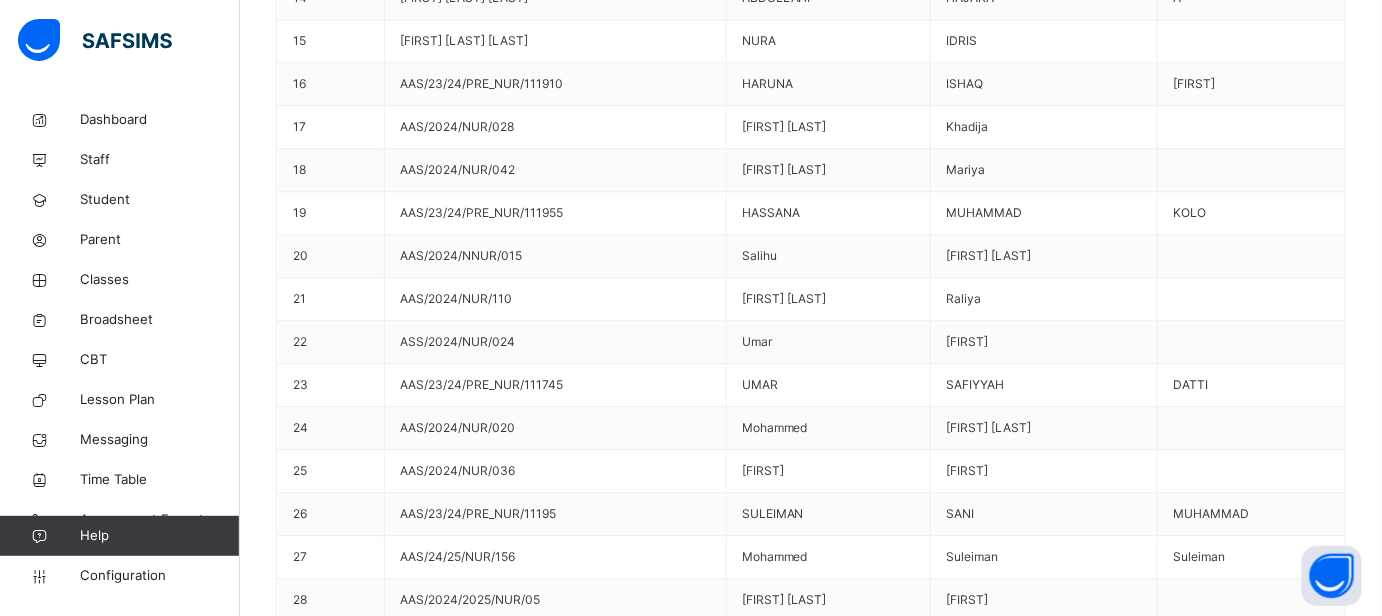 click on "Generate" at bounding box center [322, 6714] 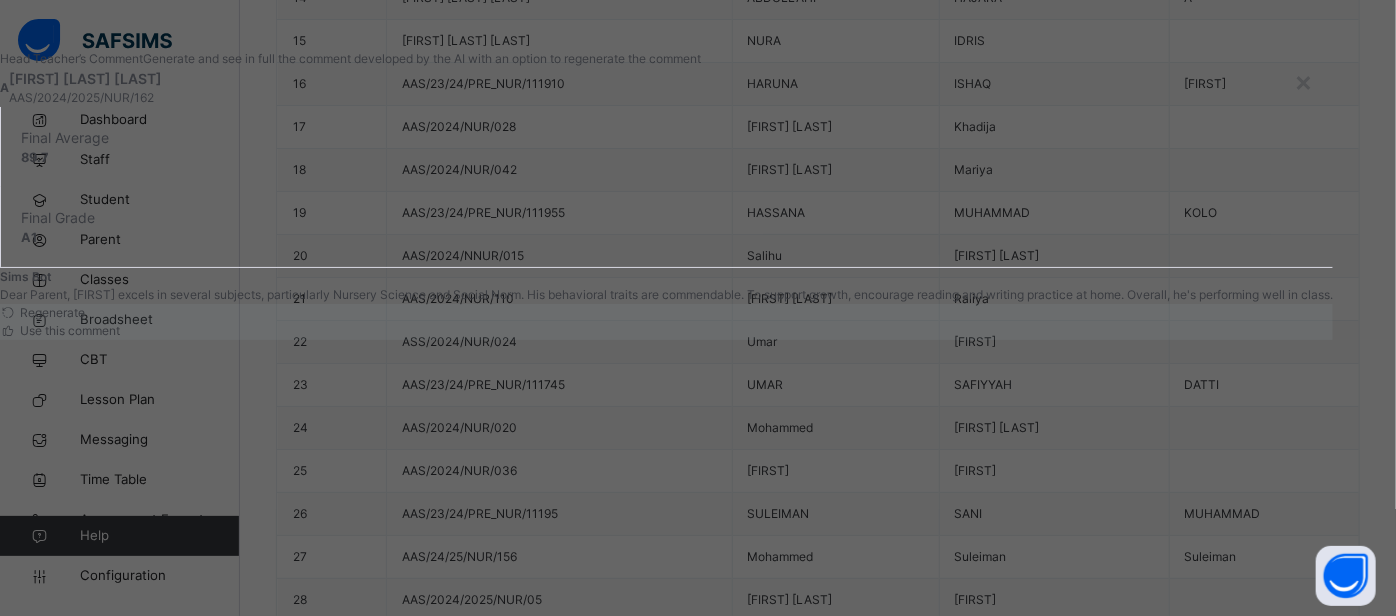 click on "Use this comment" at bounding box center [68, 330] 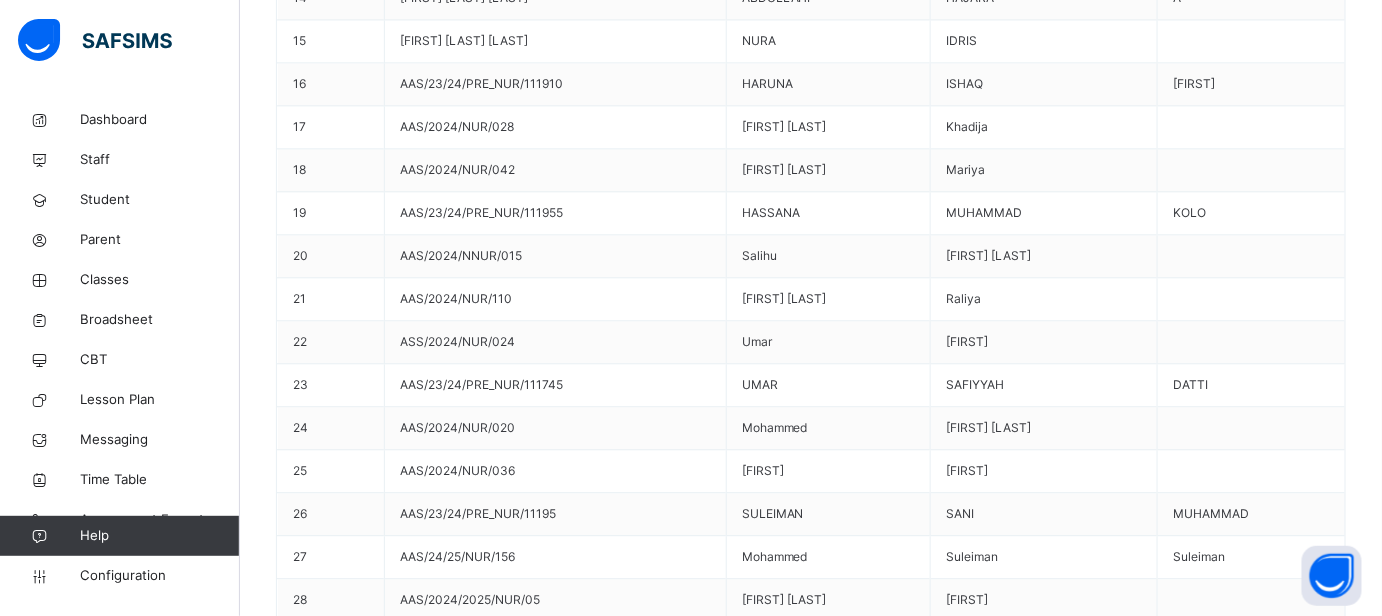 click on "Save Comment" at bounding box center (1288, 6742) 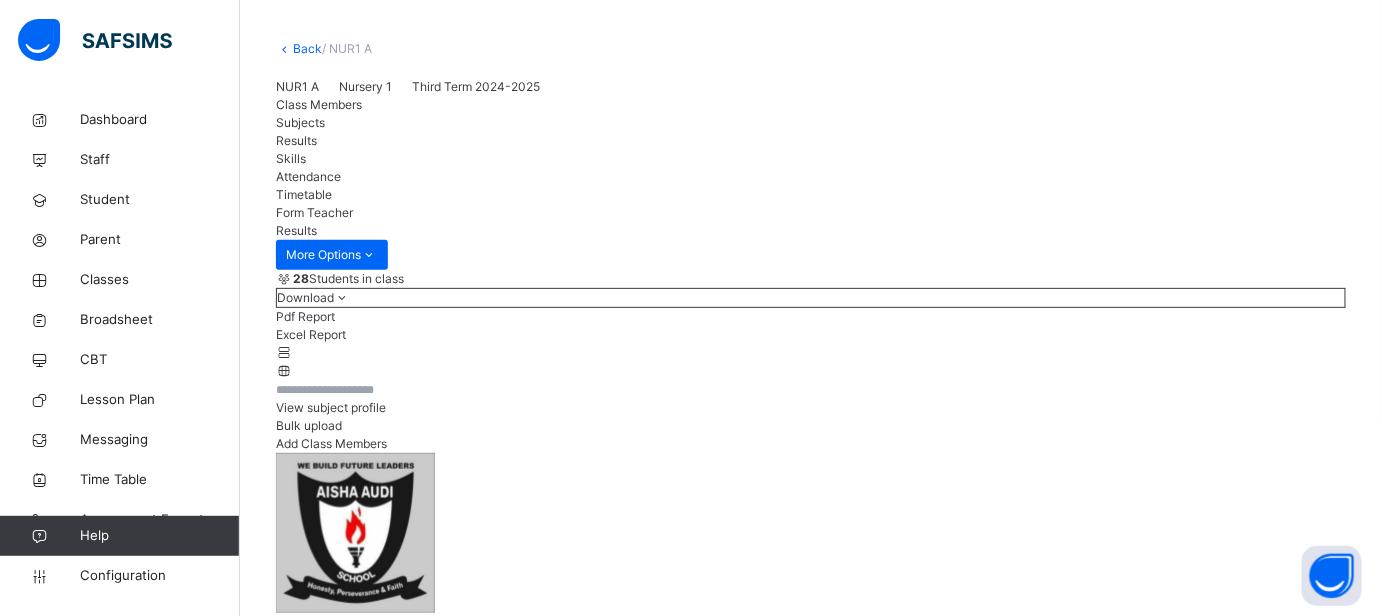 scroll, scrollTop: 181, scrollLeft: 0, axis: vertical 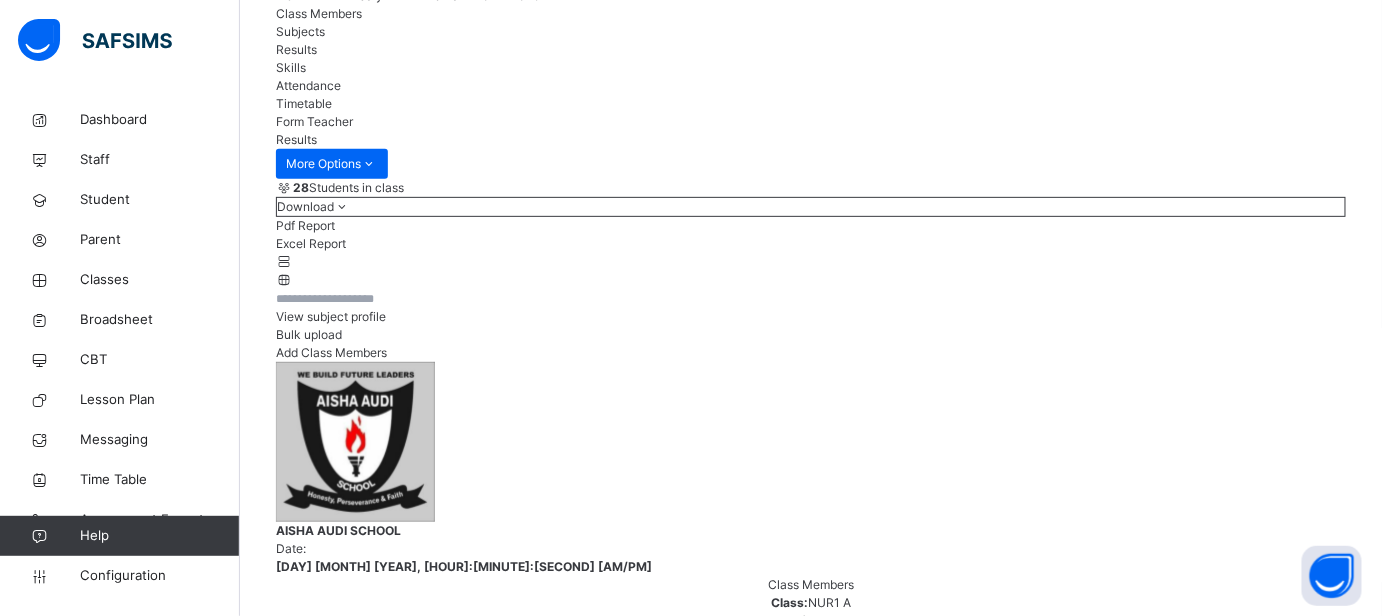 click on "Next Student" at bounding box center [312, 6919] 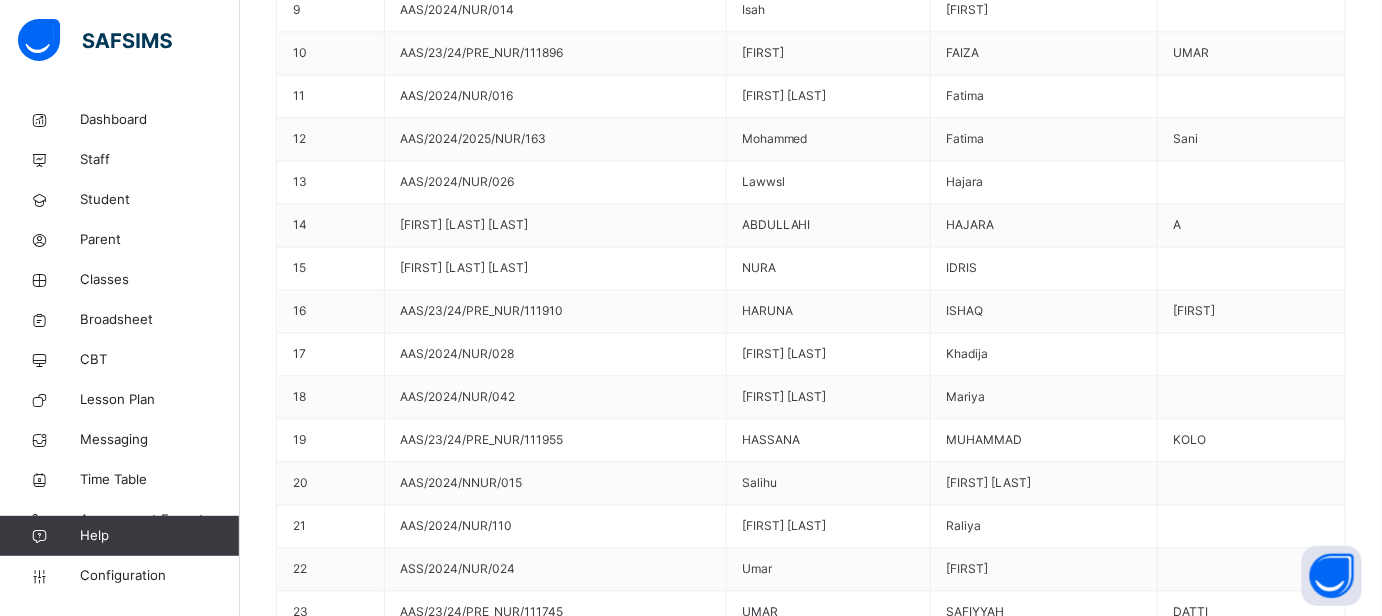 scroll, scrollTop: 1499, scrollLeft: 0, axis: vertical 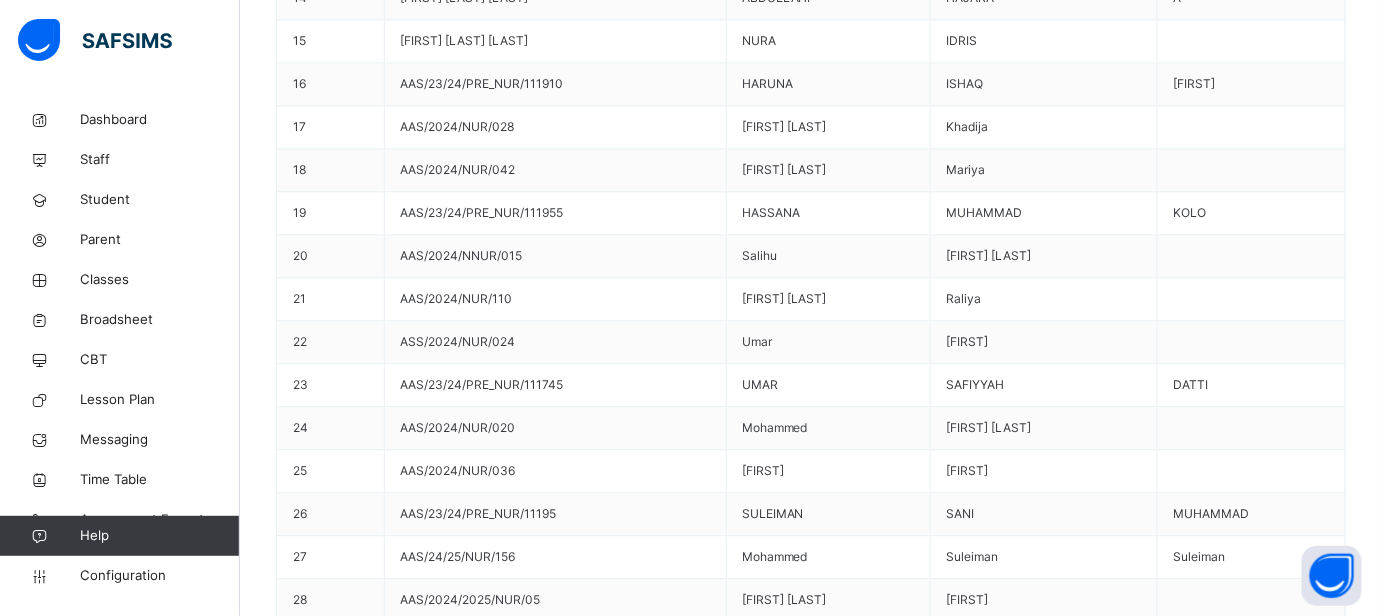 click on "Generate" at bounding box center (322, 6600) 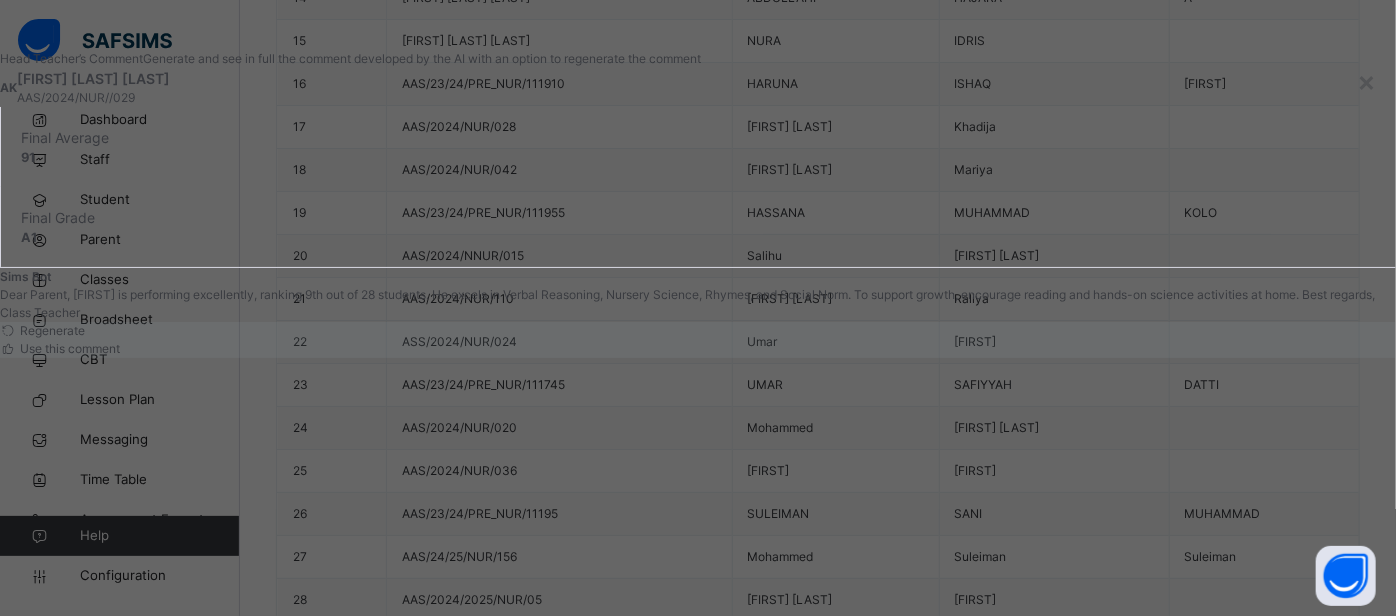 click on "Use this comment" at bounding box center (68, 348) 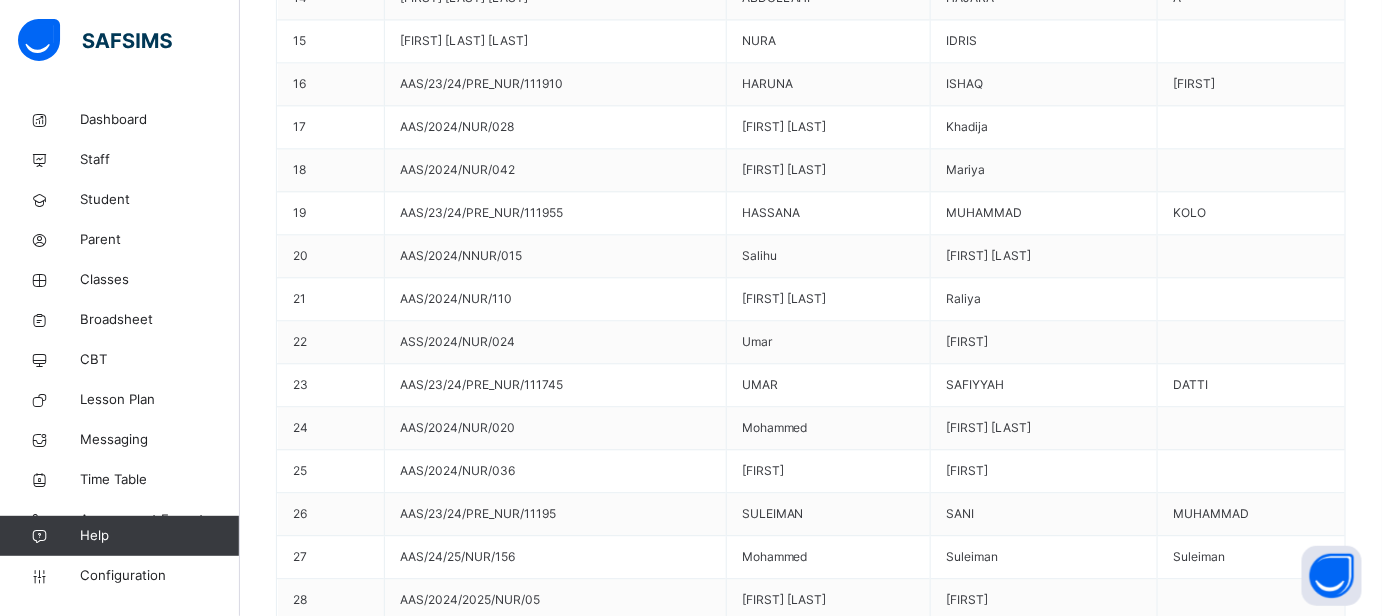 click on "Save Comment" at bounding box center [1288, 6742] 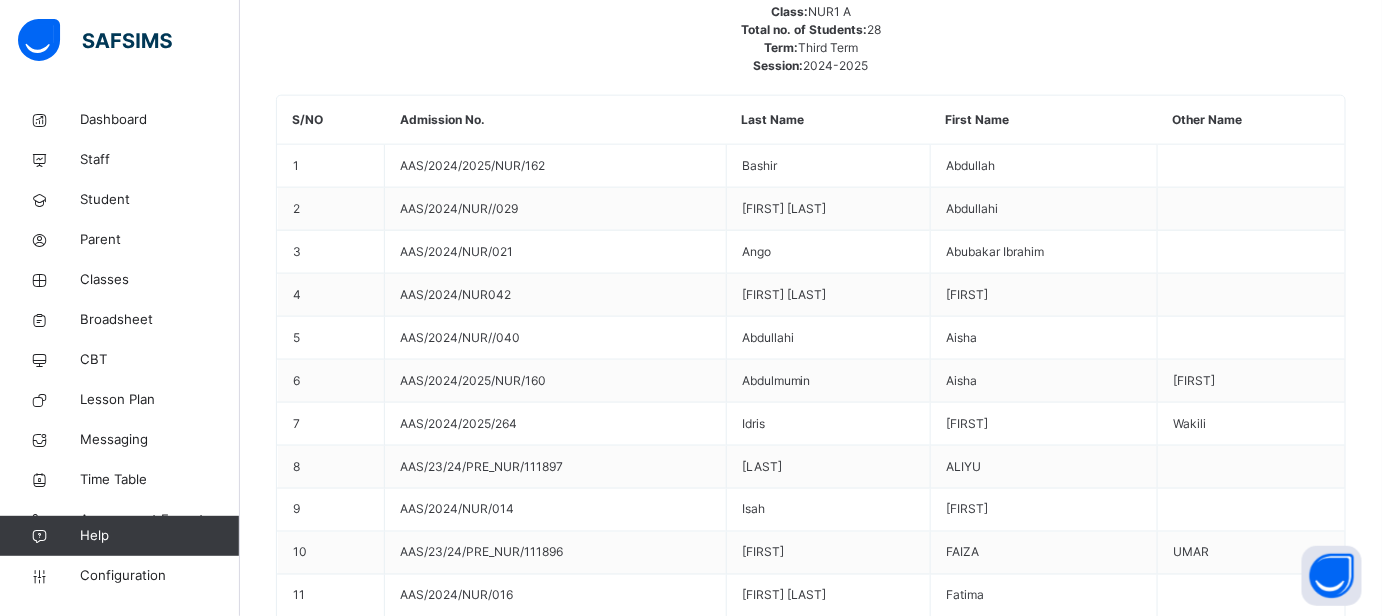 scroll, scrollTop: 499, scrollLeft: 0, axis: vertical 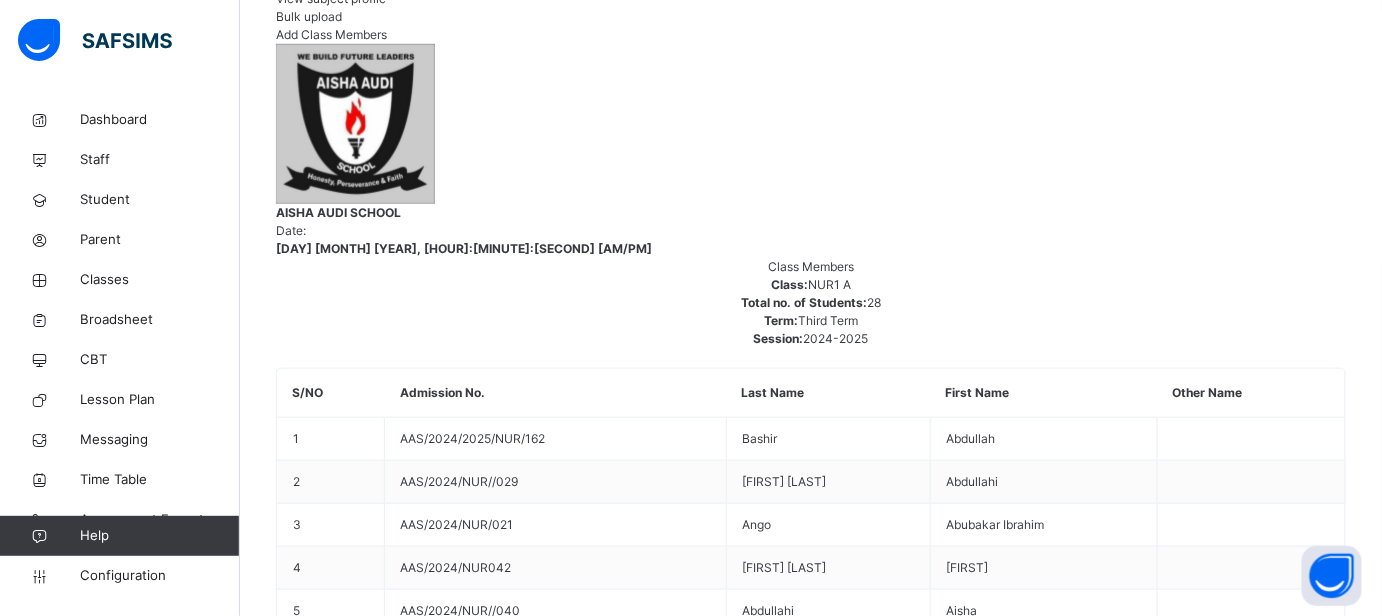 click on "AAS/2024/2025/NUR/162" at bounding box center (348, 4723) 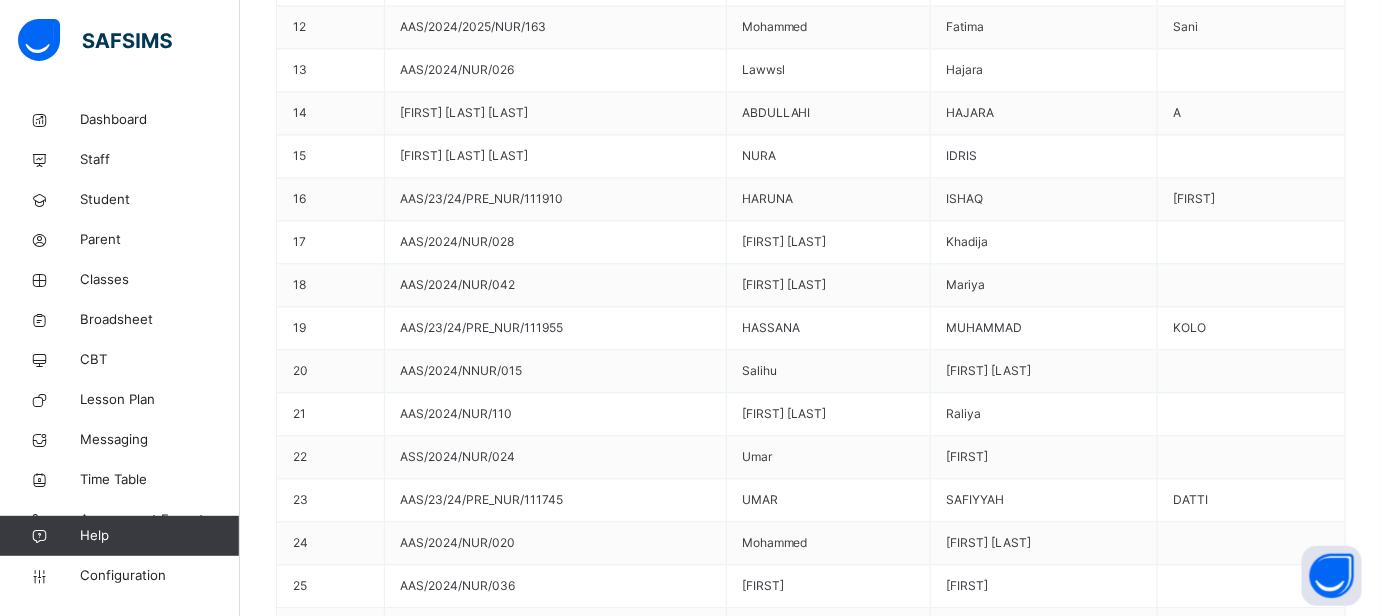 scroll, scrollTop: 1408, scrollLeft: 0, axis: vertical 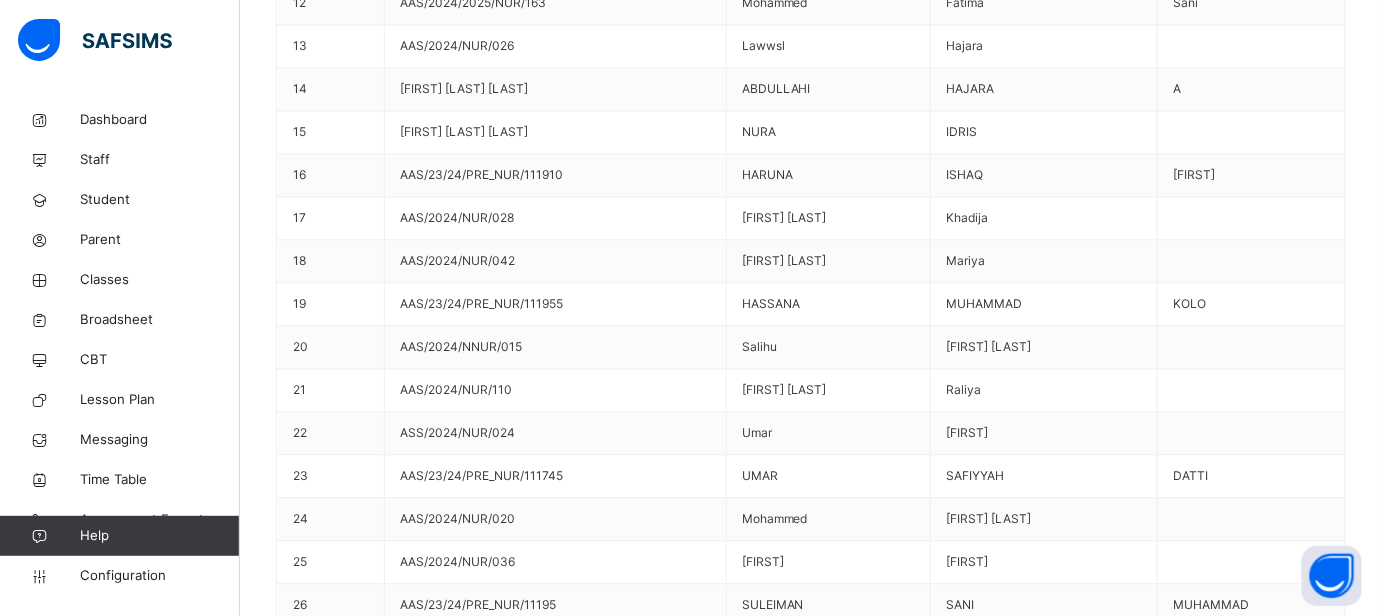 click on "Generate" at bounding box center (322, 6691) 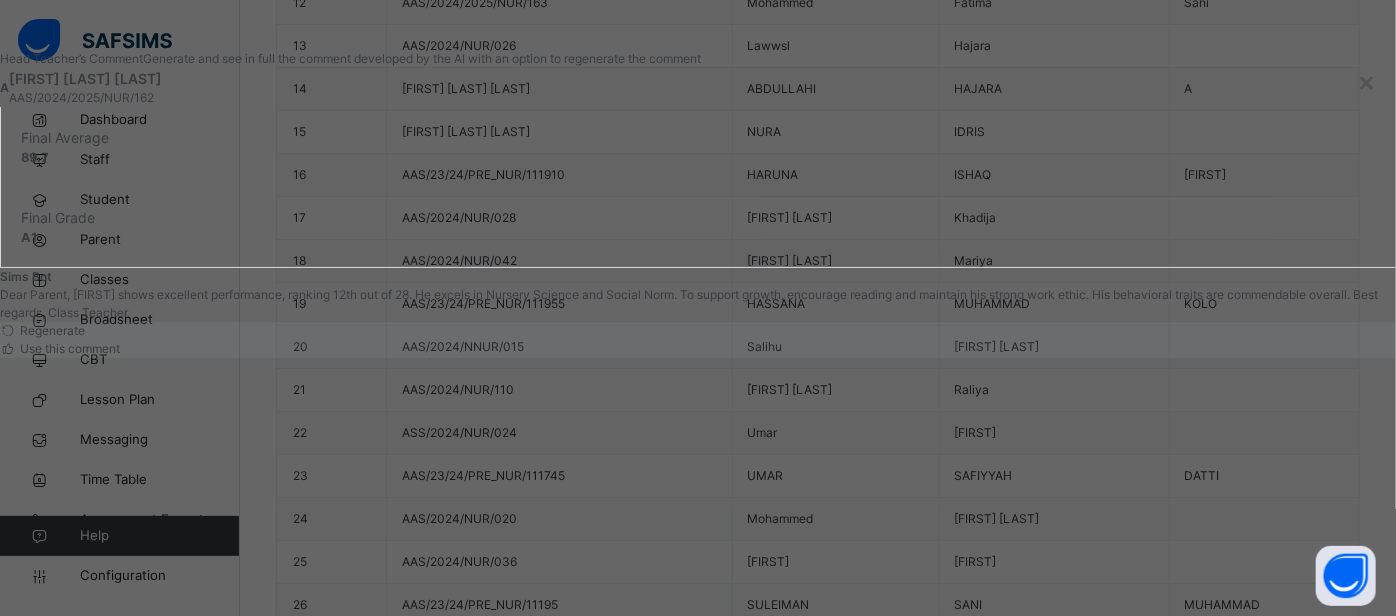 click on "Use this comment" at bounding box center (68, 348) 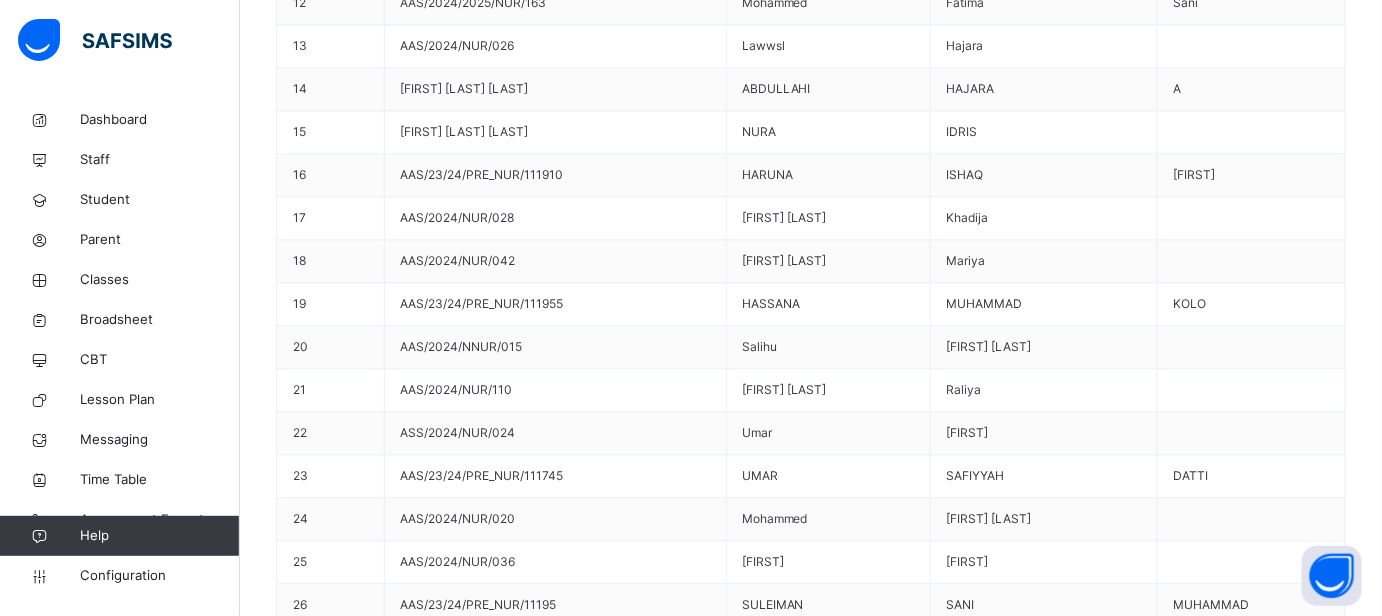 click on "Save Comment" at bounding box center (1288, 6833) 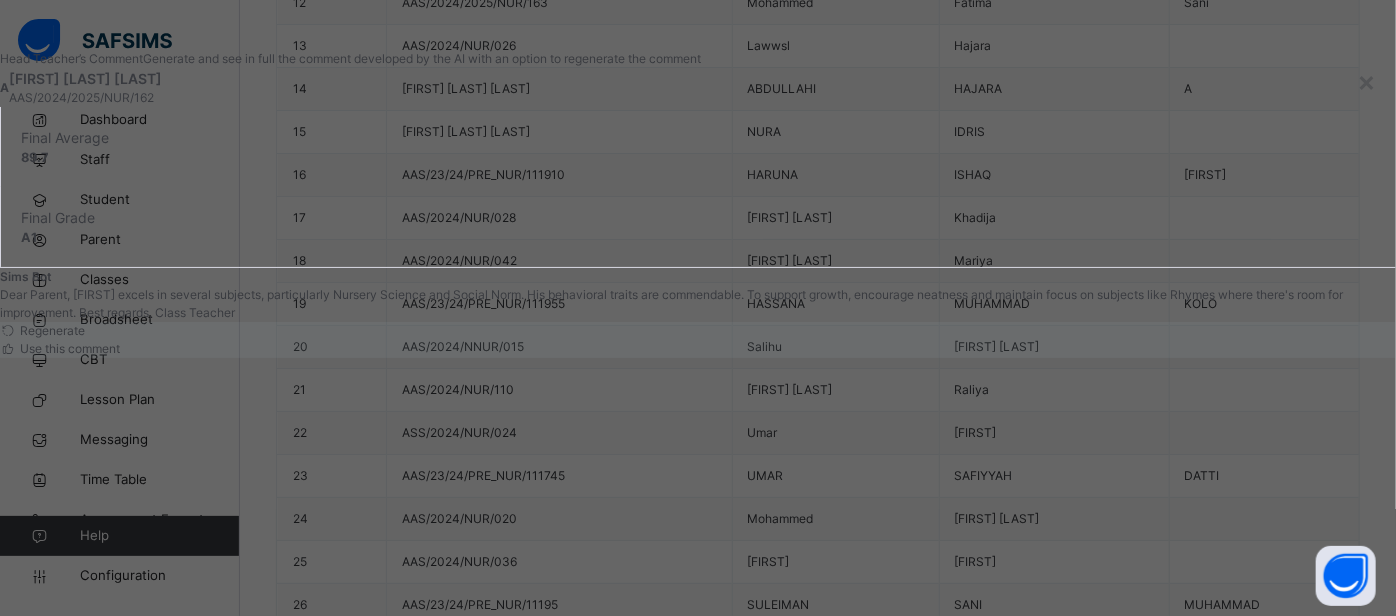 click on "Use this comment" at bounding box center (68, 348) 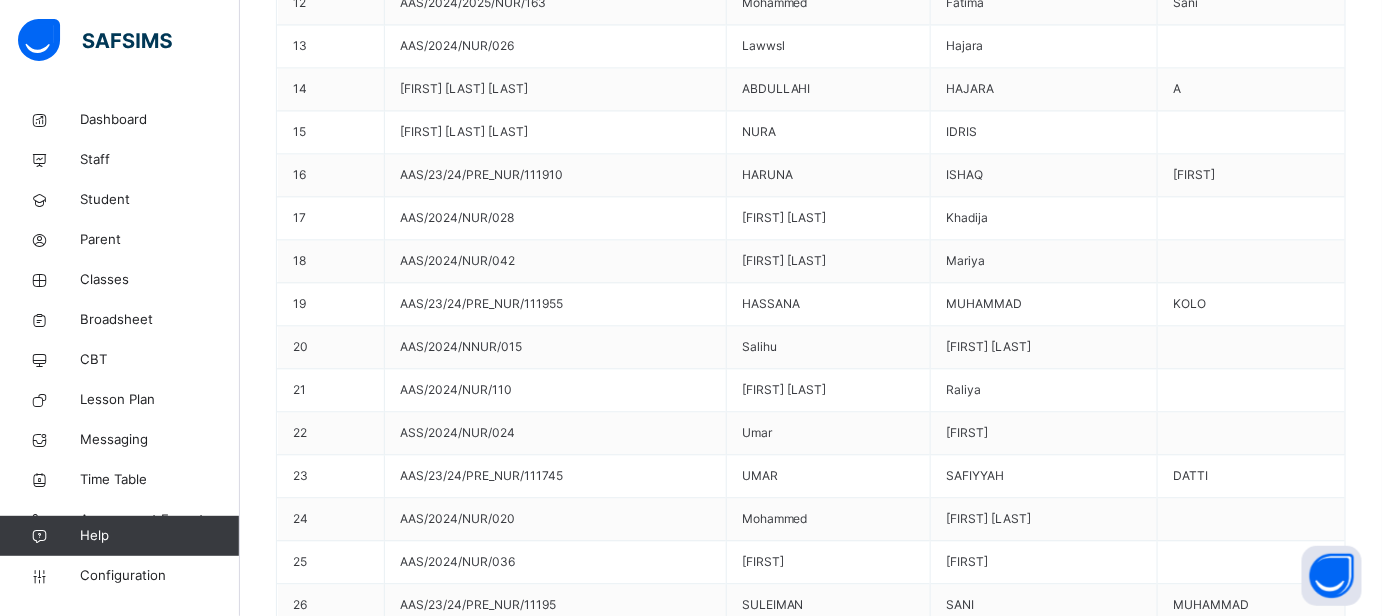 click on "Save Comment" at bounding box center [1288, 6833] 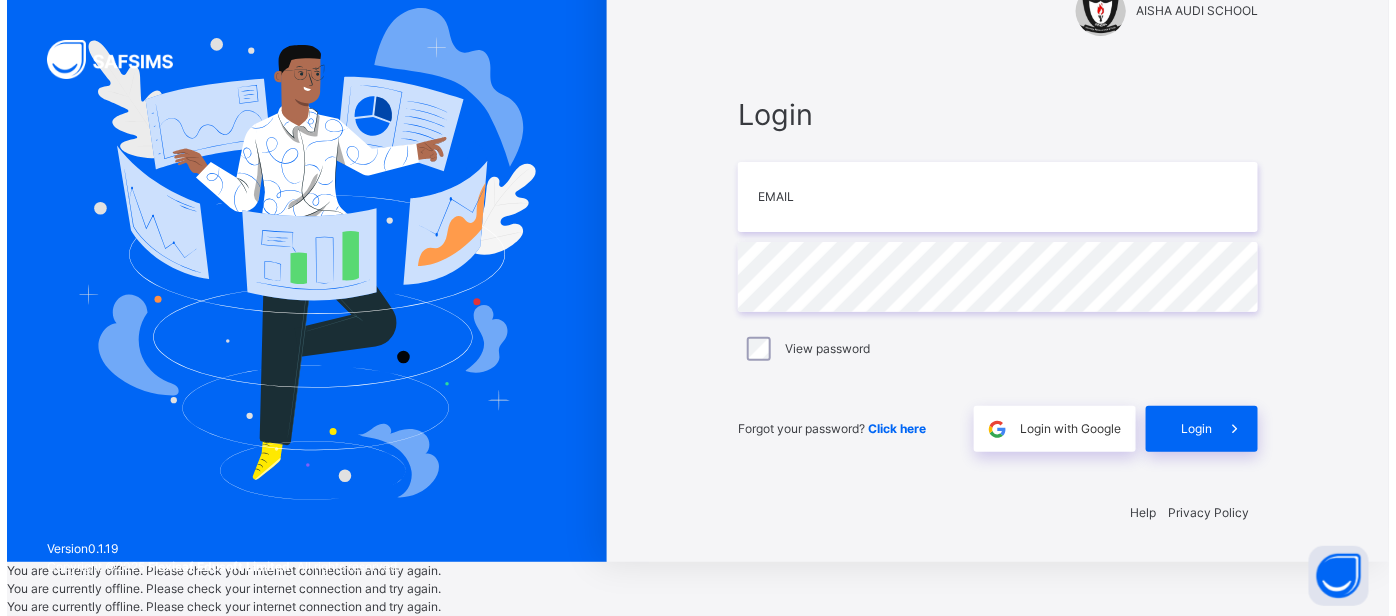 scroll, scrollTop: 0, scrollLeft: 0, axis: both 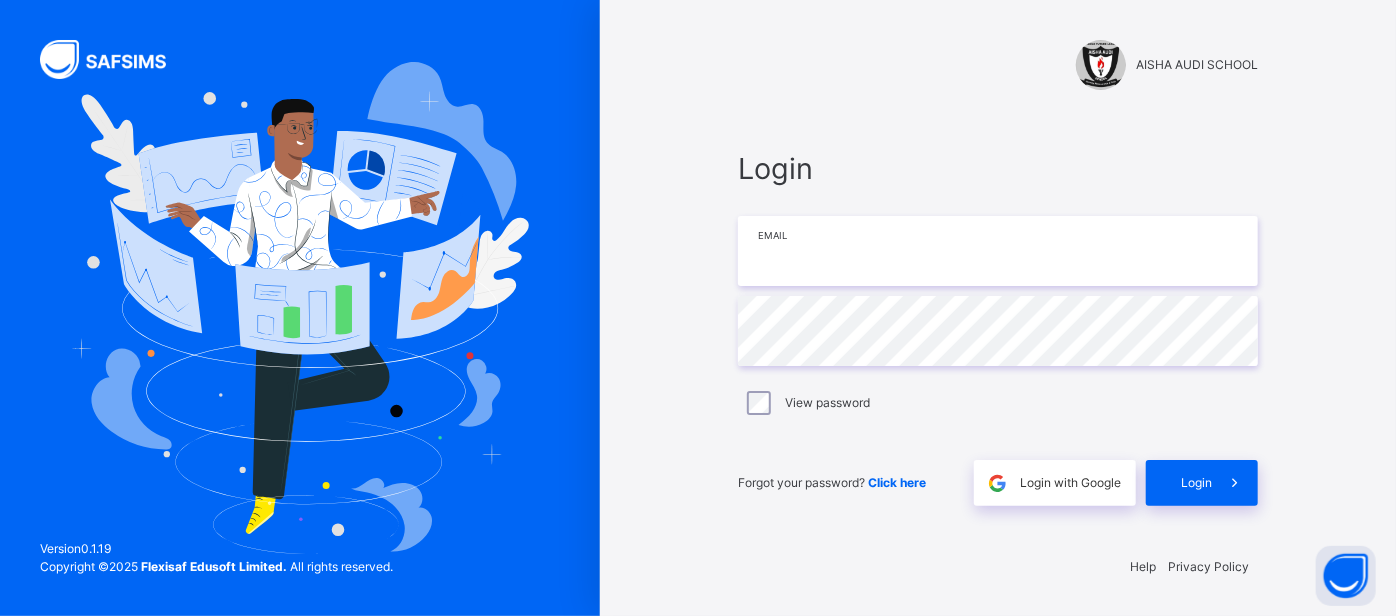 type on "**********" 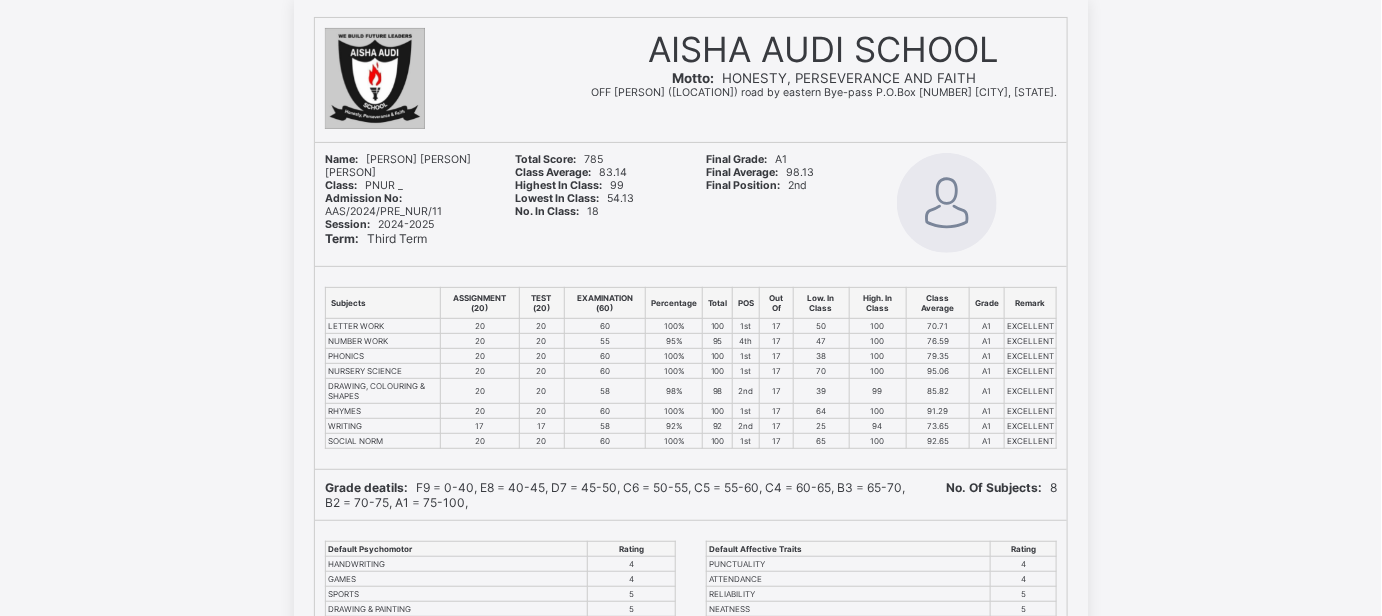 scroll, scrollTop: 0, scrollLeft: 0, axis: both 